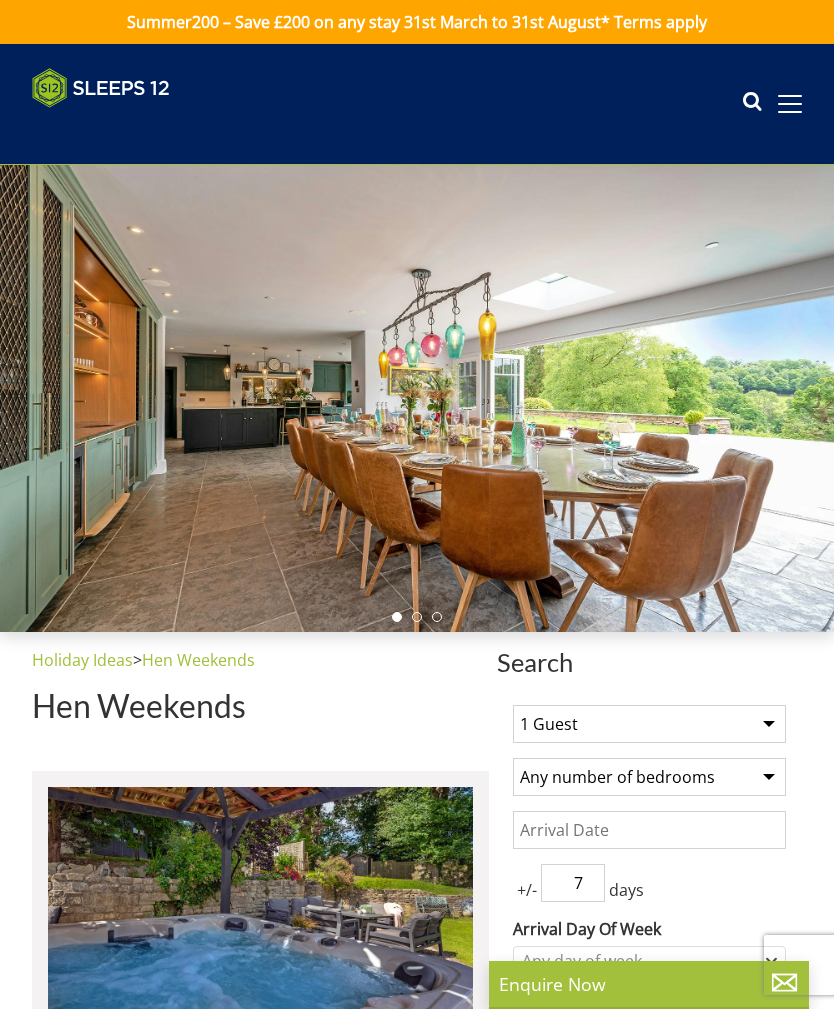 scroll, scrollTop: 0, scrollLeft: 0, axis: both 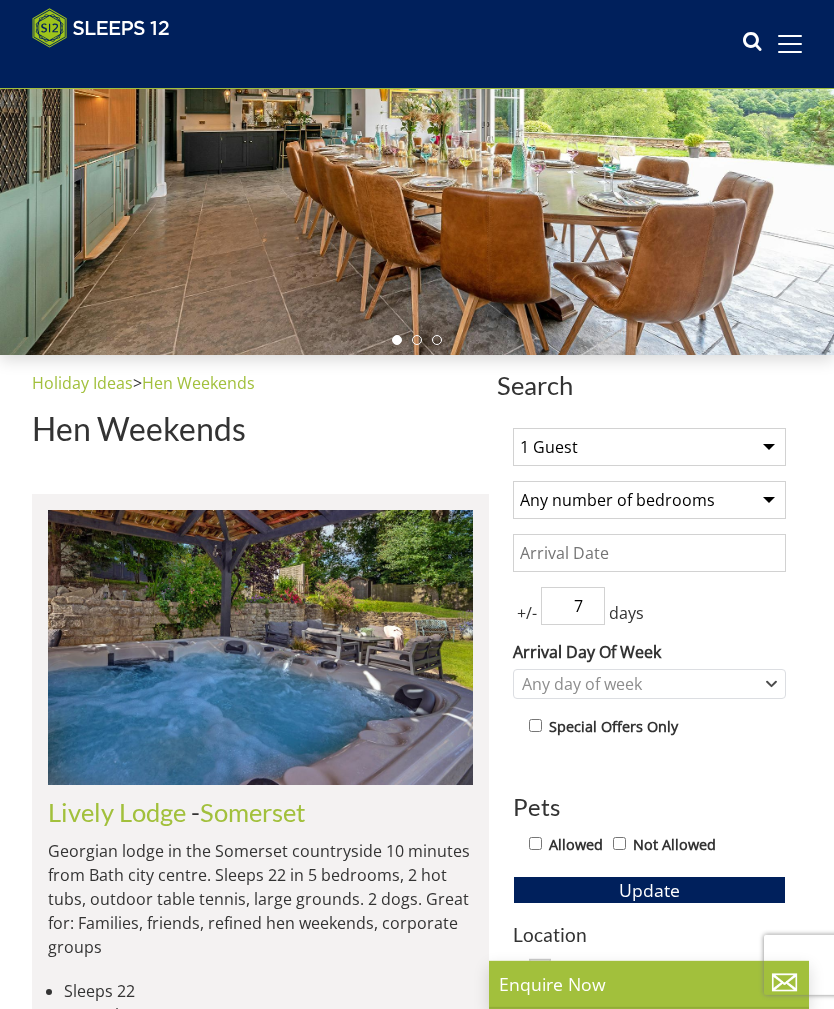 click on "1 Guest
2 Guests
3 Guests
4 Guests
5 Guests
6 Guests
7 Guests
8 Guests
9 Guests
10 Guests
11 Guests
12 Guests
13 Guests
14 Guests
15 Guests
16 Guests
17 Guests
18 Guests
19 Guests
20 Guests
21 Guests
22 Guests
23 Guests
24 Guests
25 Guests
26 Guests
27 Guests
28 Guests
29 Guests
30 Guests
31 Guests
32 Guests" at bounding box center [649, 447] 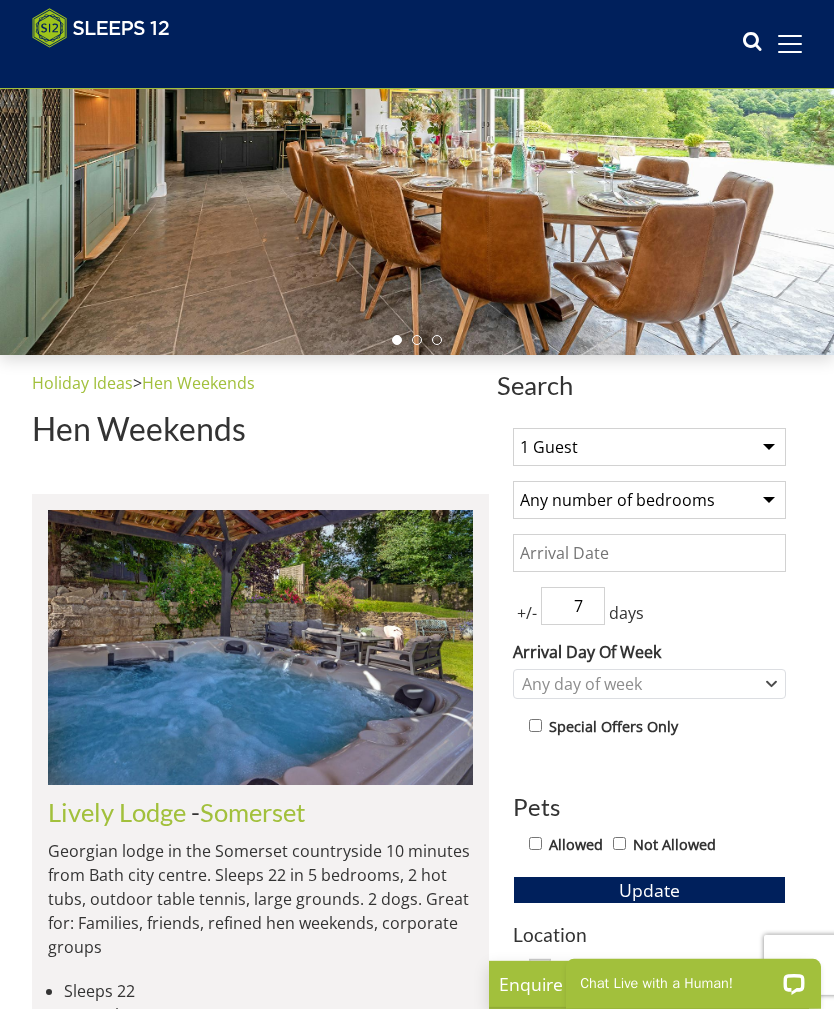 scroll, scrollTop: 0, scrollLeft: 0, axis: both 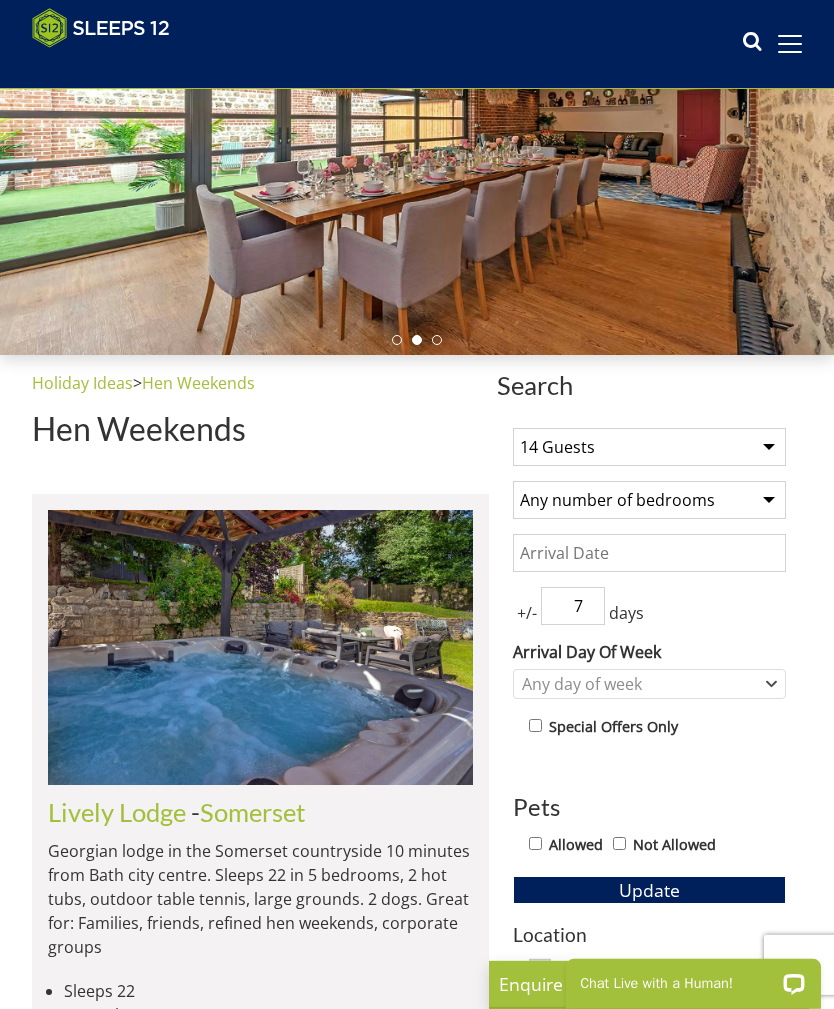click on "Date" at bounding box center [649, 553] 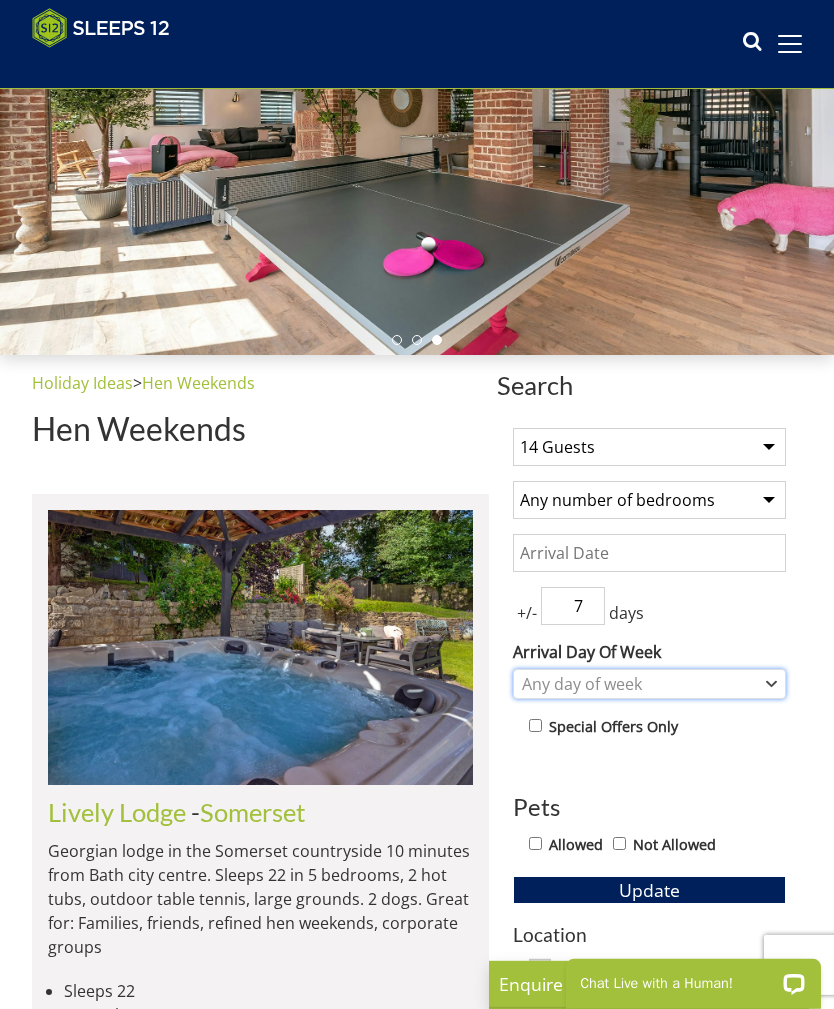 click on "Any day of week" at bounding box center (639, 684) 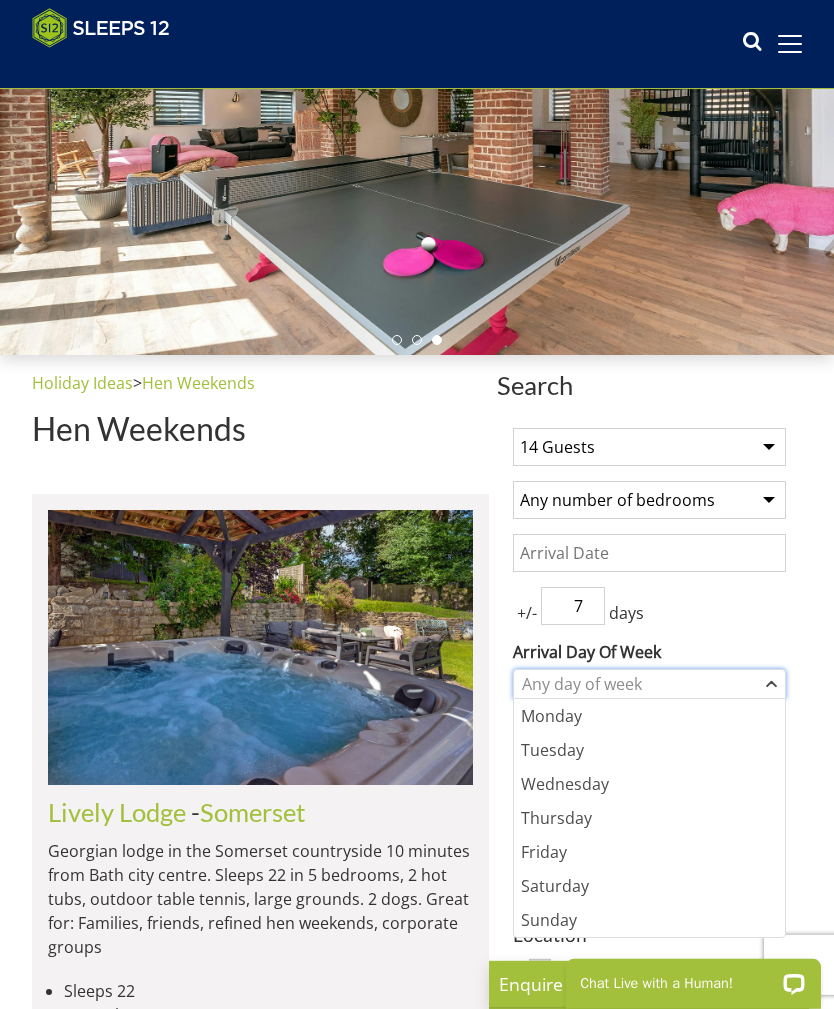 click on "Any day of week" at bounding box center (649, 684) 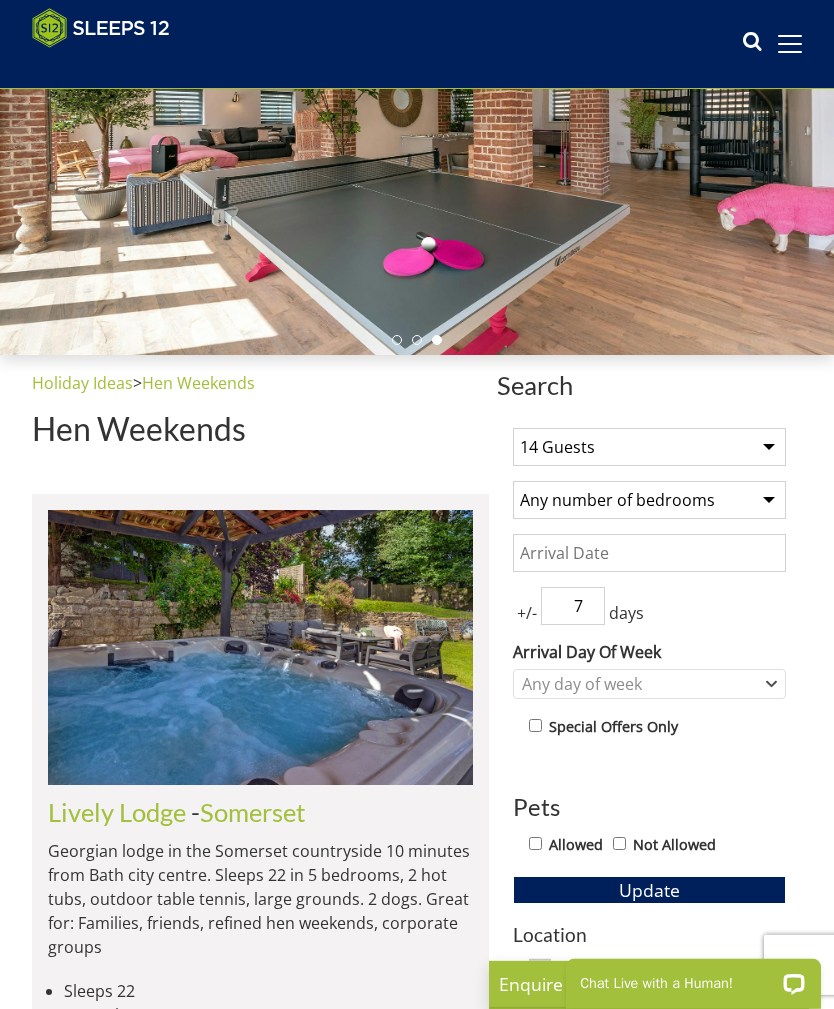click on "Date" at bounding box center (649, 553) 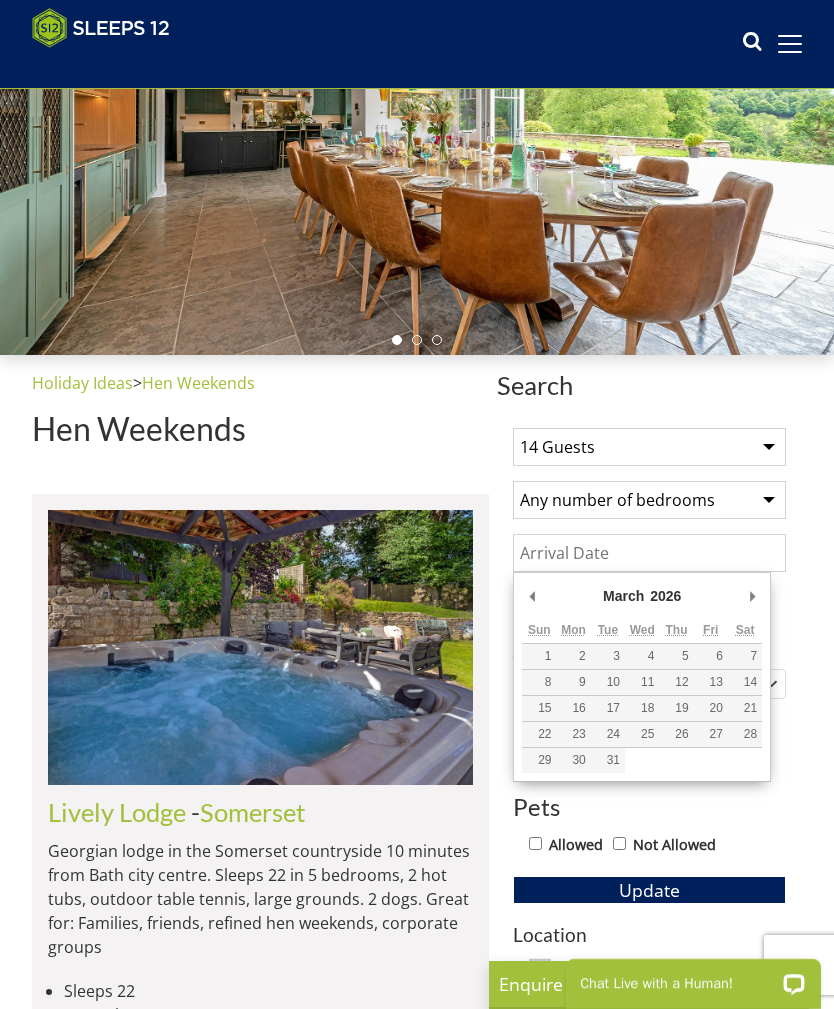 type on "13/03/2026" 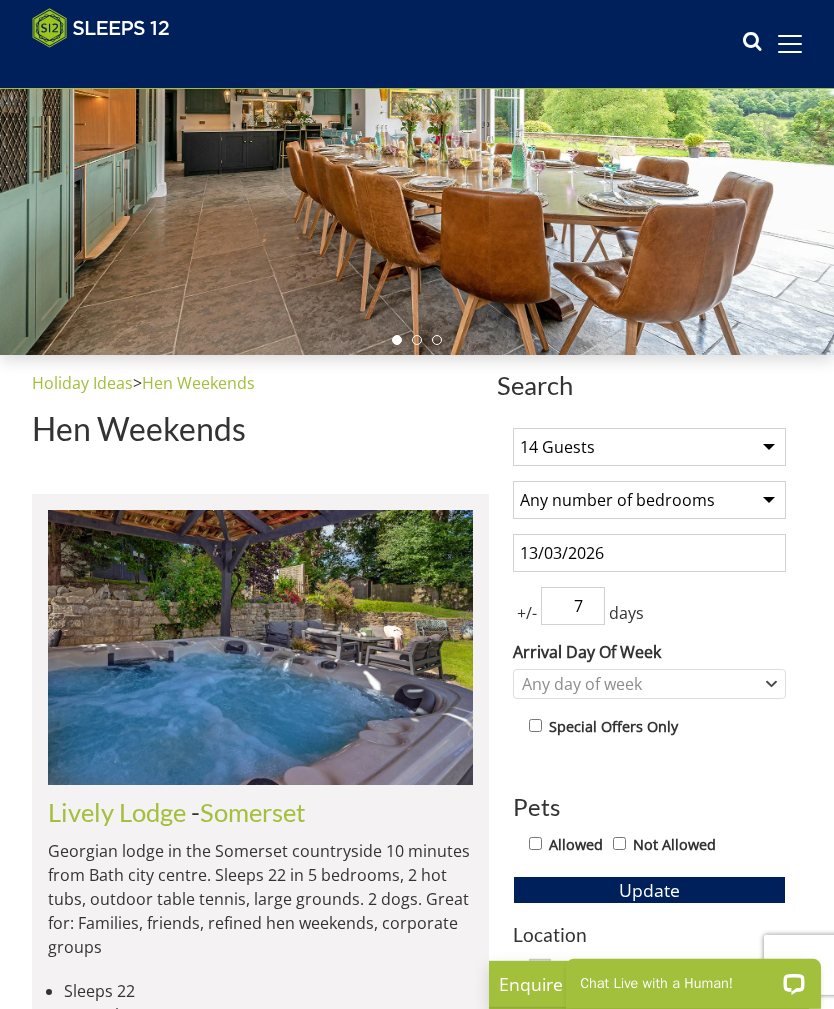 click on "Update" at bounding box center (649, 890) 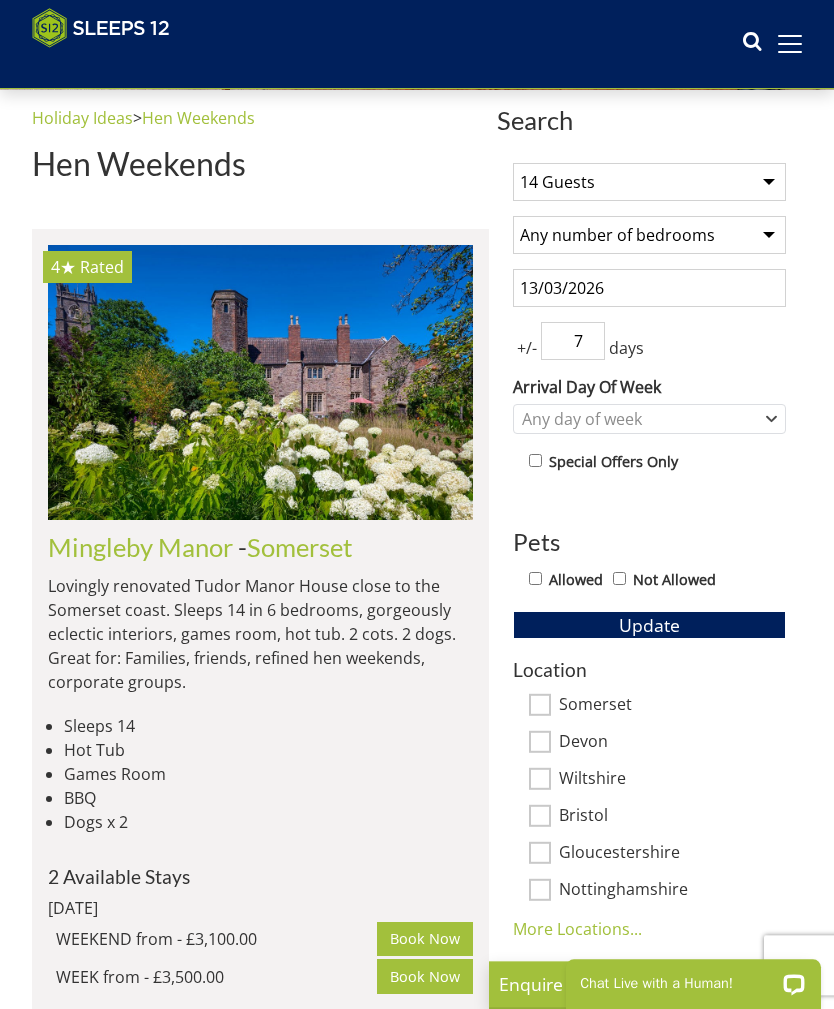 scroll, scrollTop: 510, scrollLeft: 0, axis: vertical 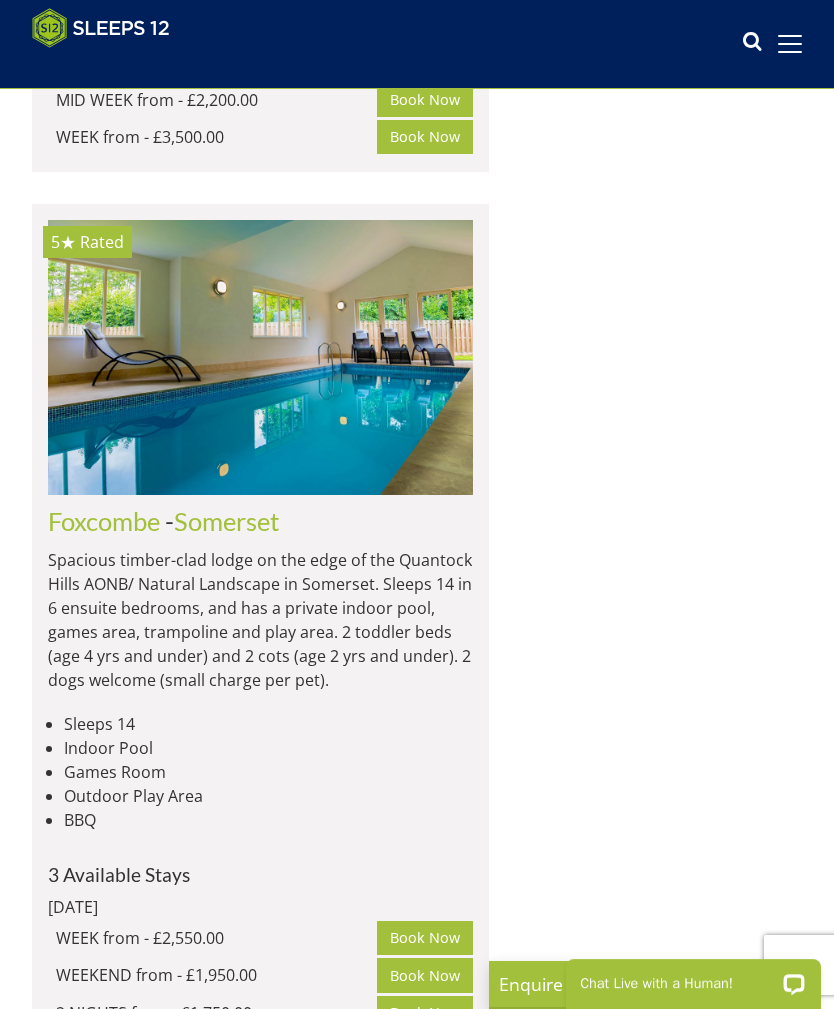 click on "Foxcombe" at bounding box center [104, 521] 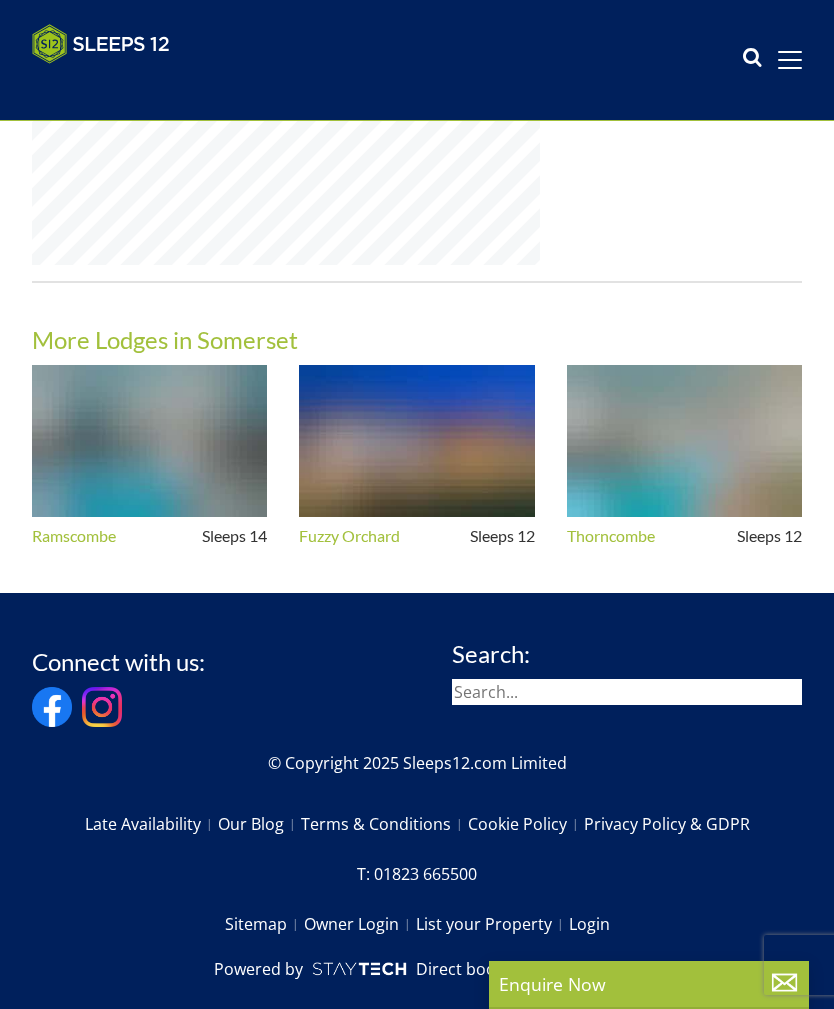 scroll, scrollTop: 0, scrollLeft: 0, axis: both 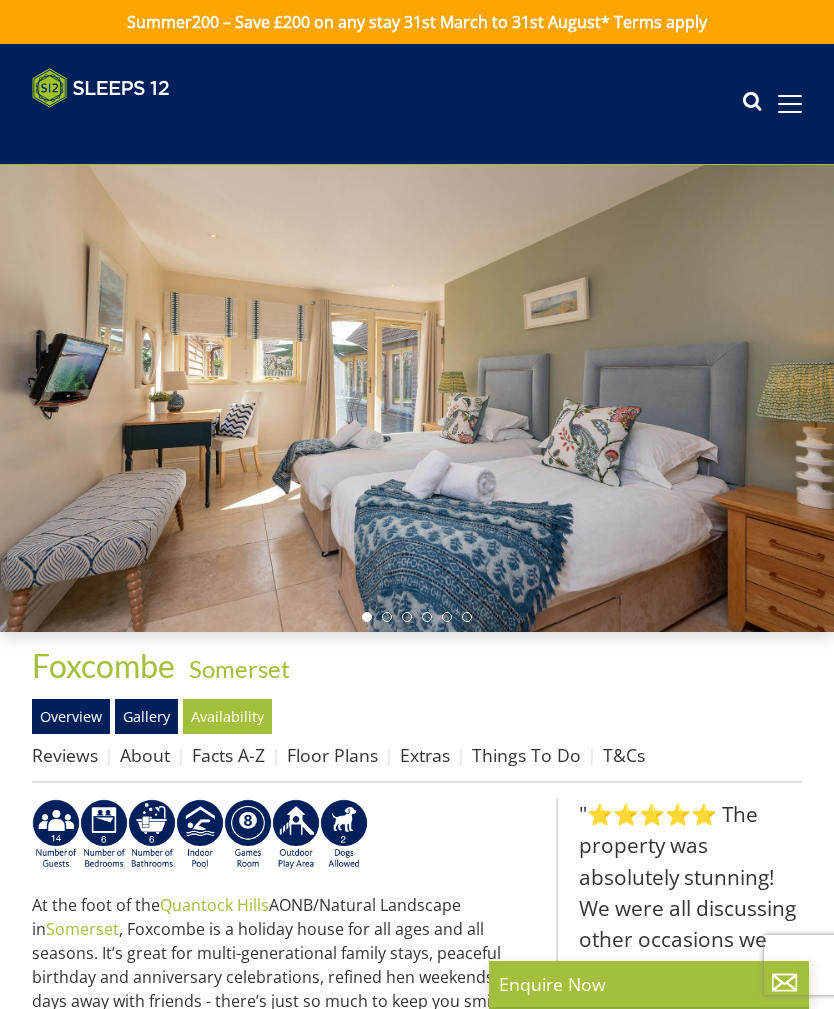 click on "Gallery" at bounding box center (146, 716) 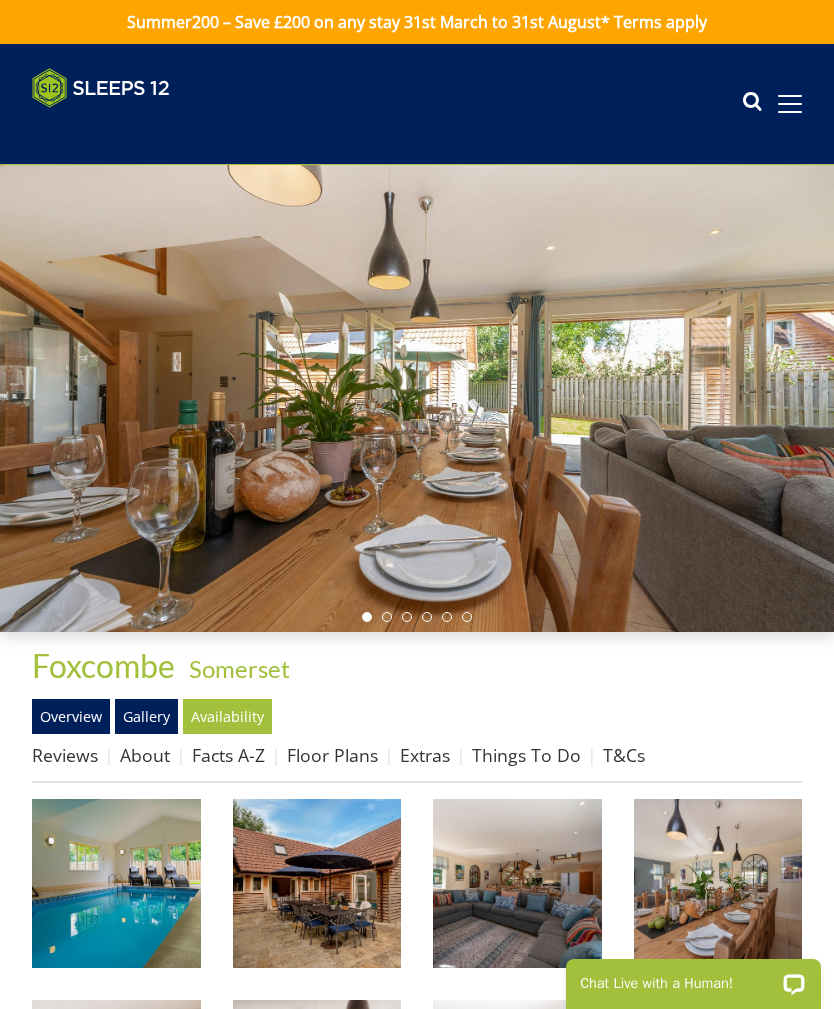 scroll, scrollTop: 0, scrollLeft: 0, axis: both 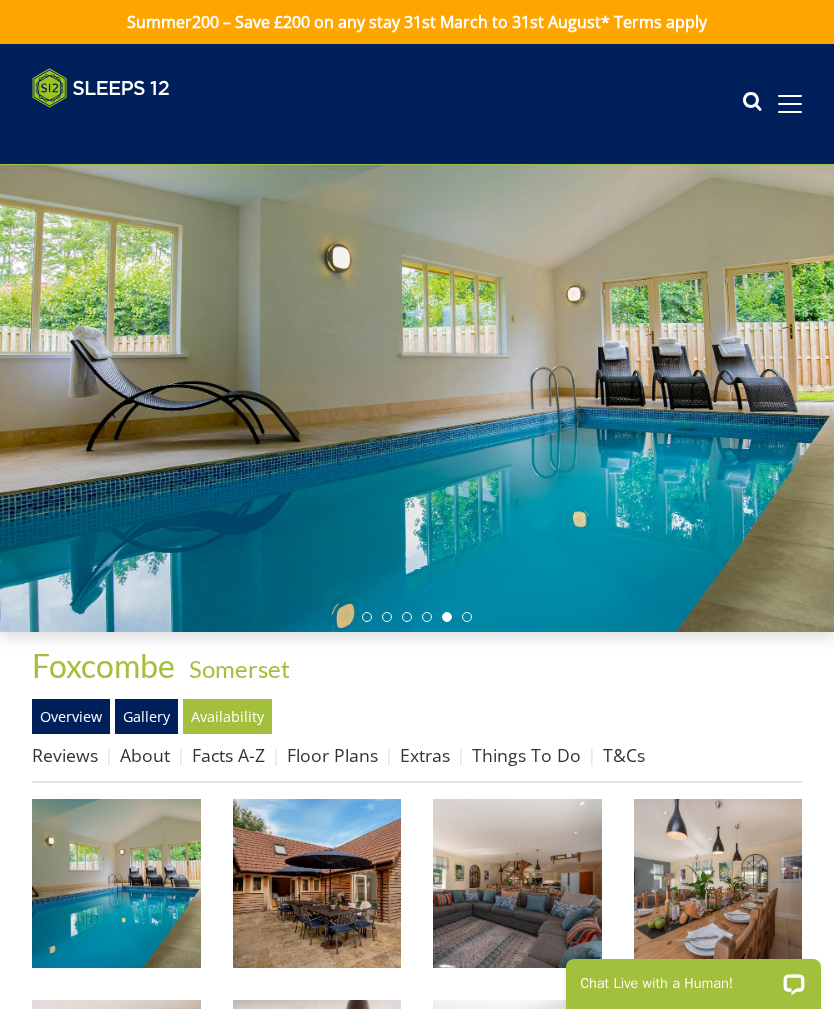 click at bounding box center (116, 883) 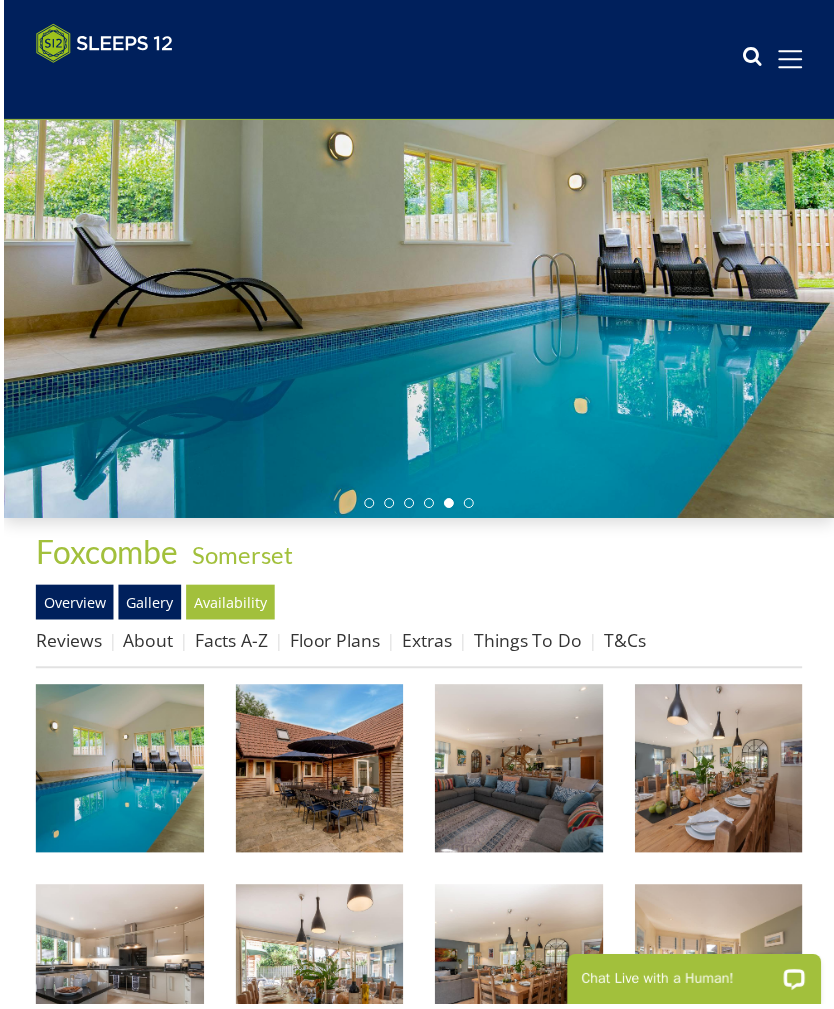 scroll, scrollTop: 124, scrollLeft: 0, axis: vertical 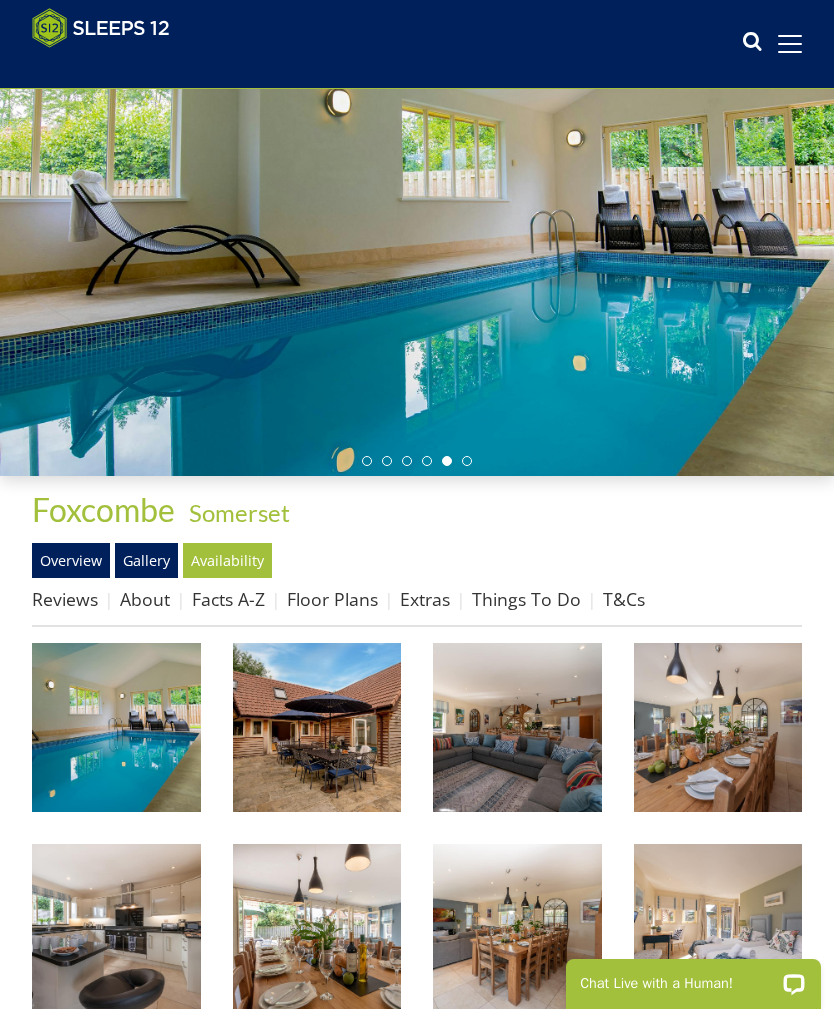 click on "Floor Plans" at bounding box center (332, 599) 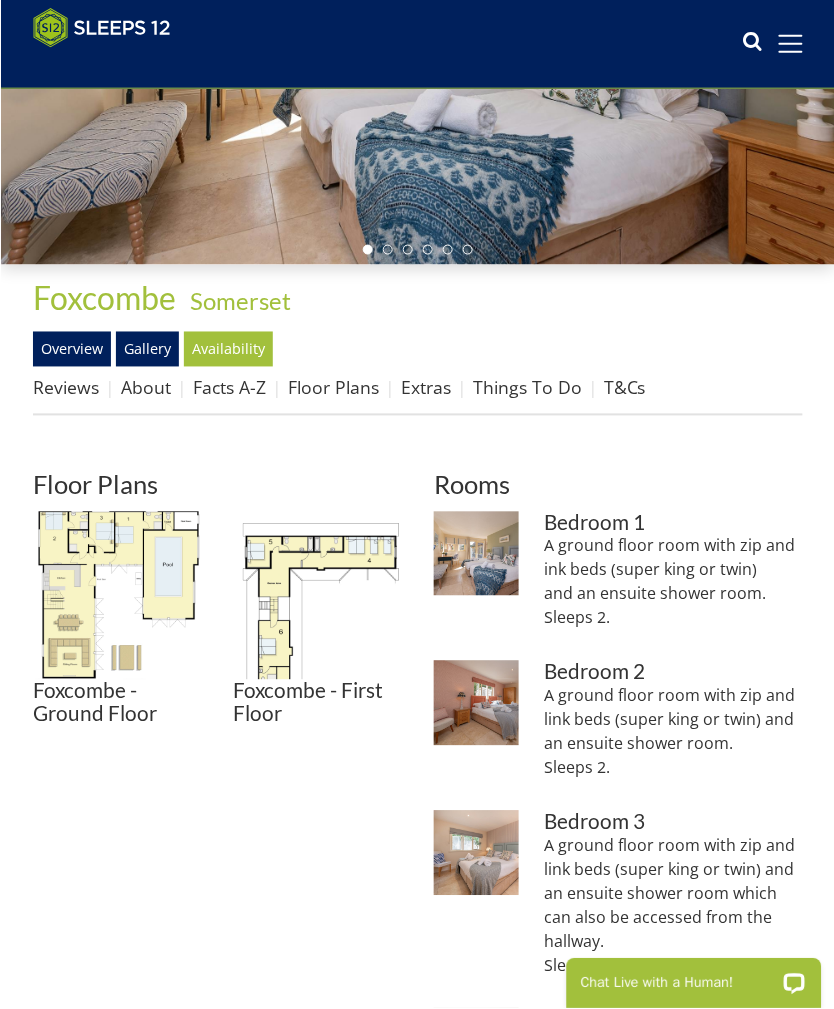 scroll, scrollTop: 0, scrollLeft: 0, axis: both 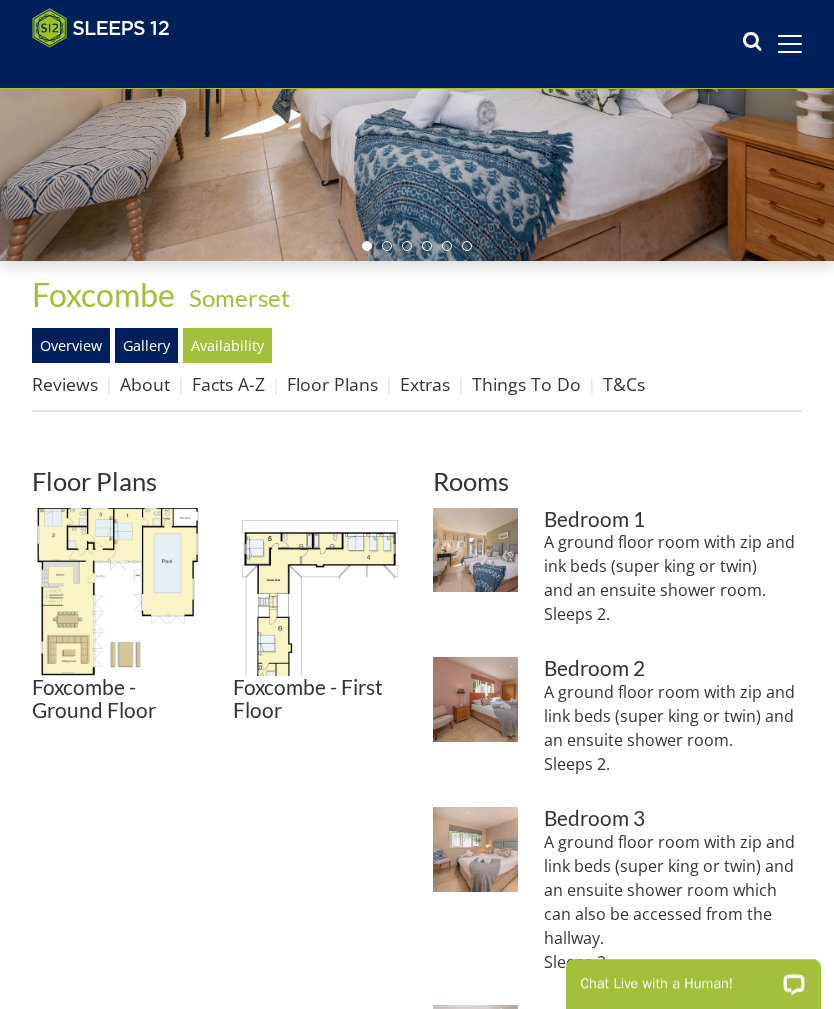 click at bounding box center (116, 592) 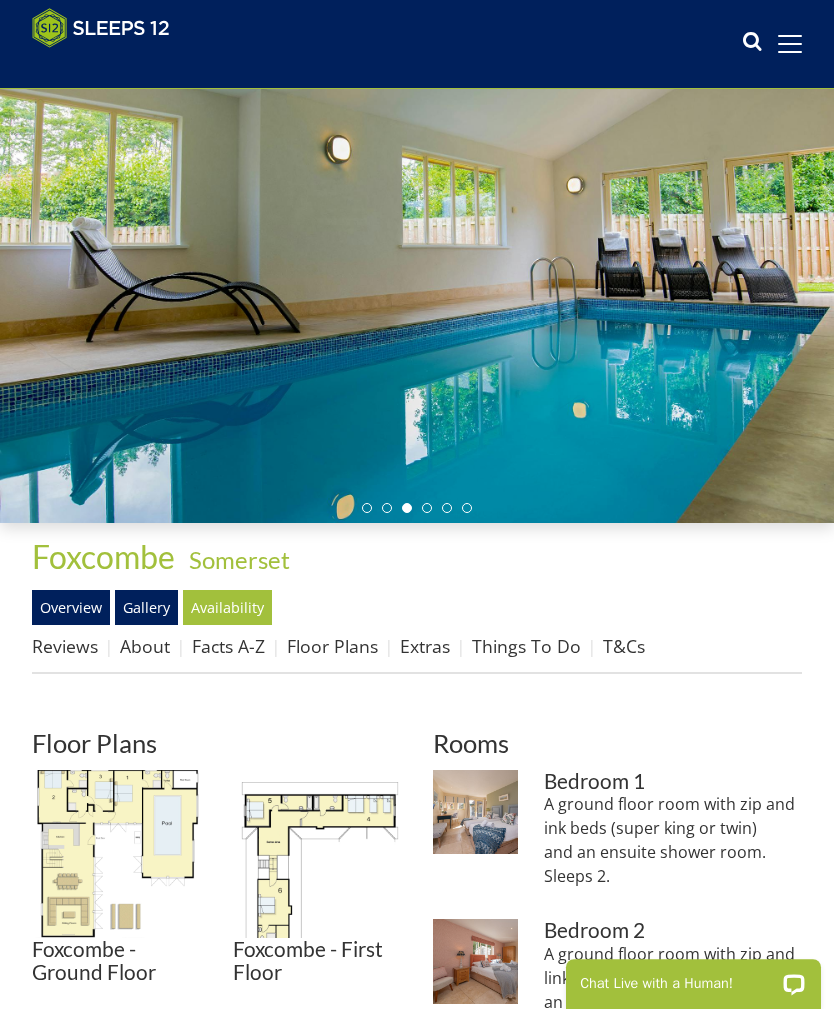scroll, scrollTop: 77, scrollLeft: 0, axis: vertical 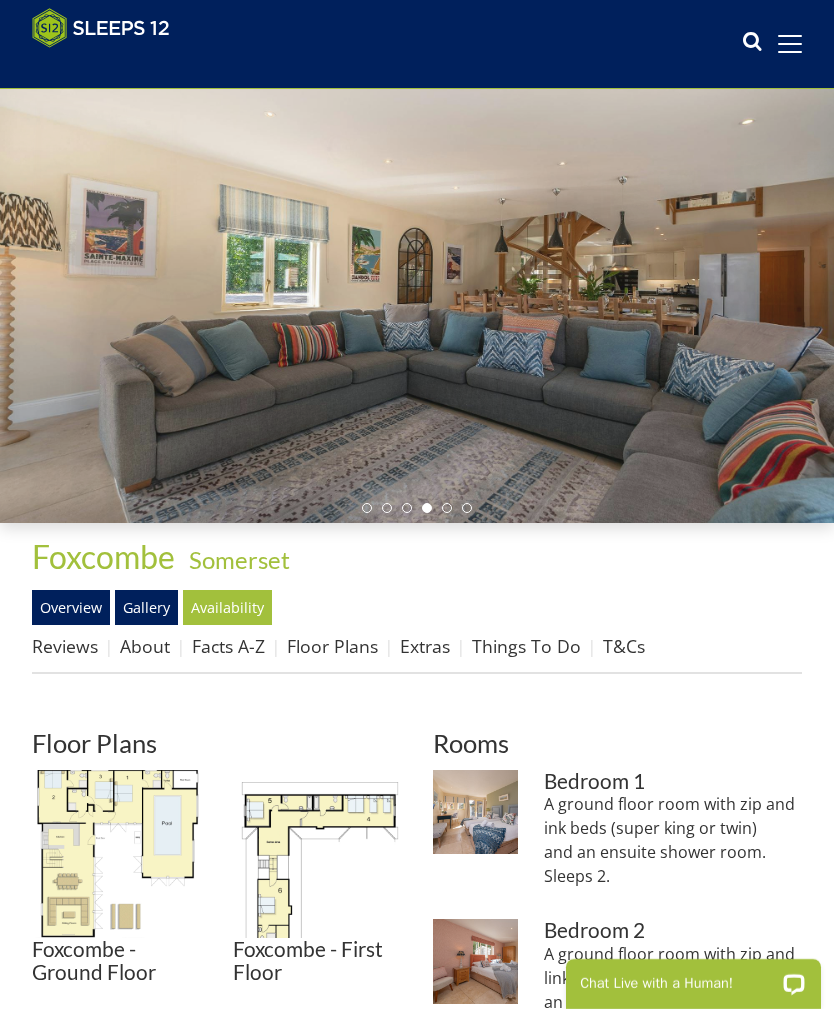 click at bounding box center (317, 854) 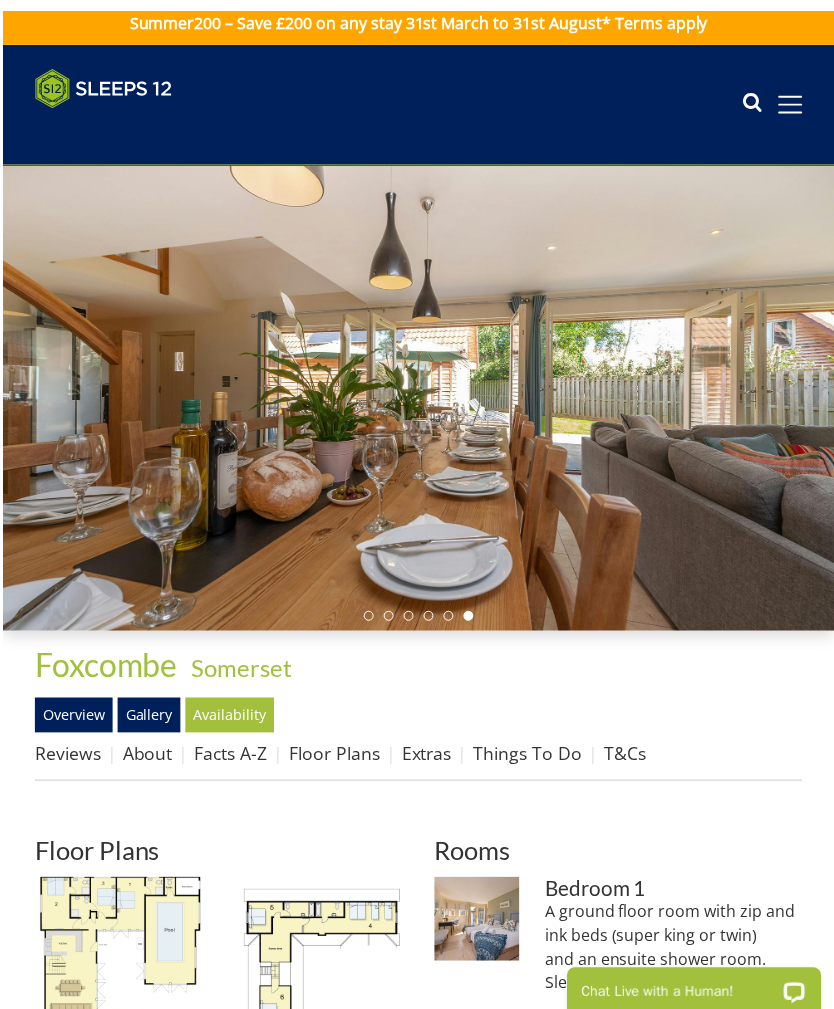 scroll, scrollTop: 0, scrollLeft: 0, axis: both 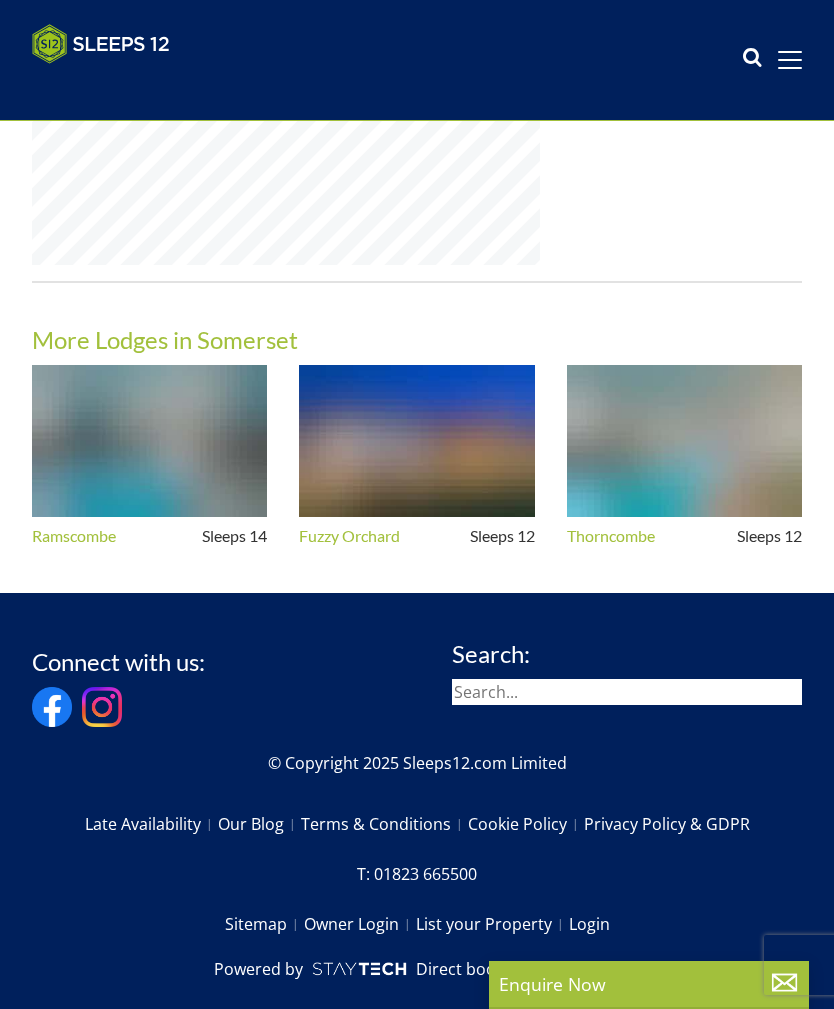 select on "14" 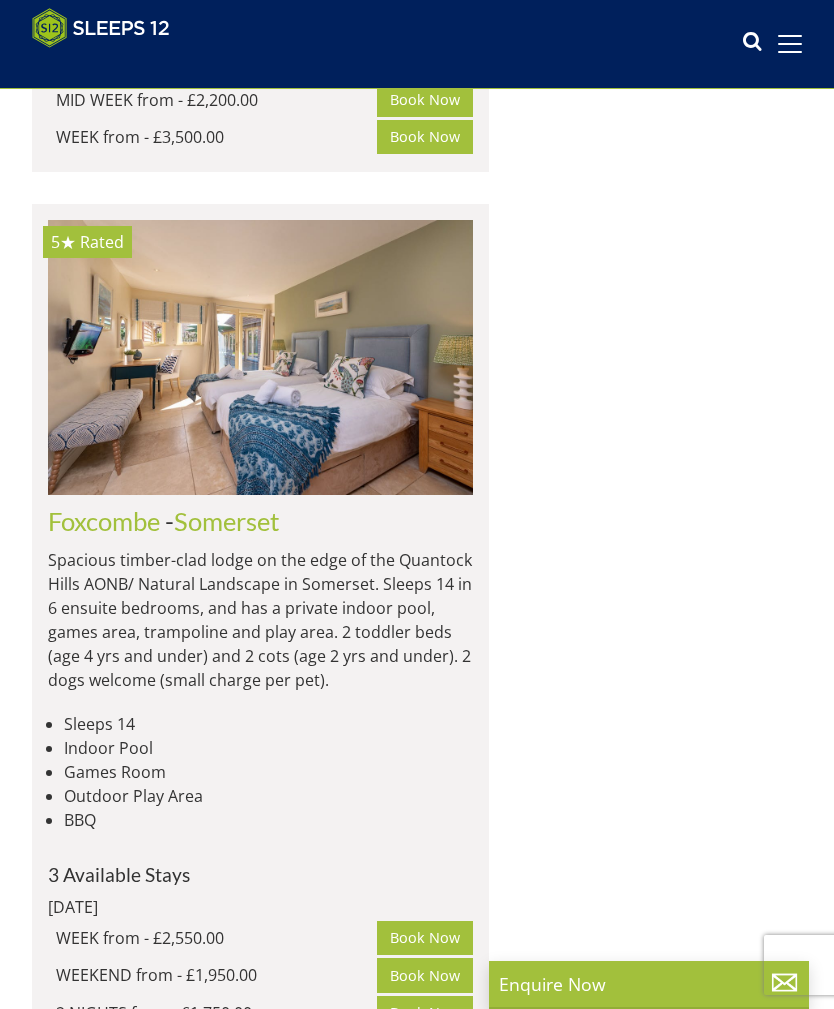 scroll, scrollTop: 0, scrollLeft: 4677, axis: horizontal 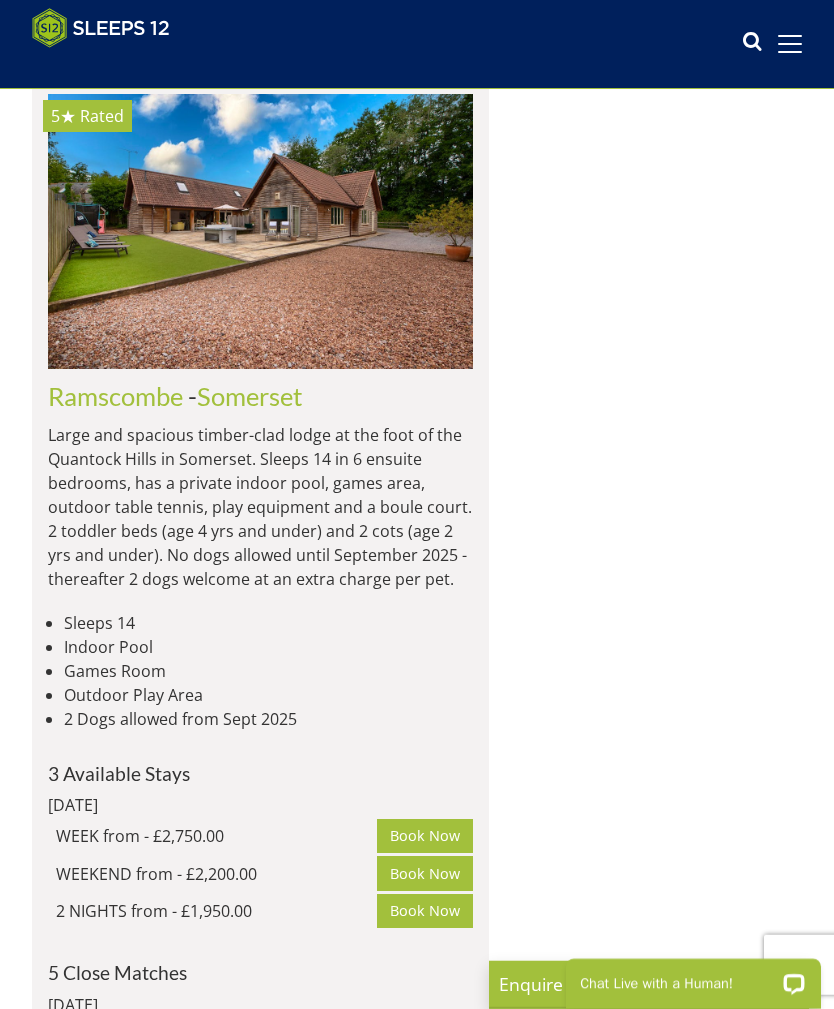 click at bounding box center [260, 231] 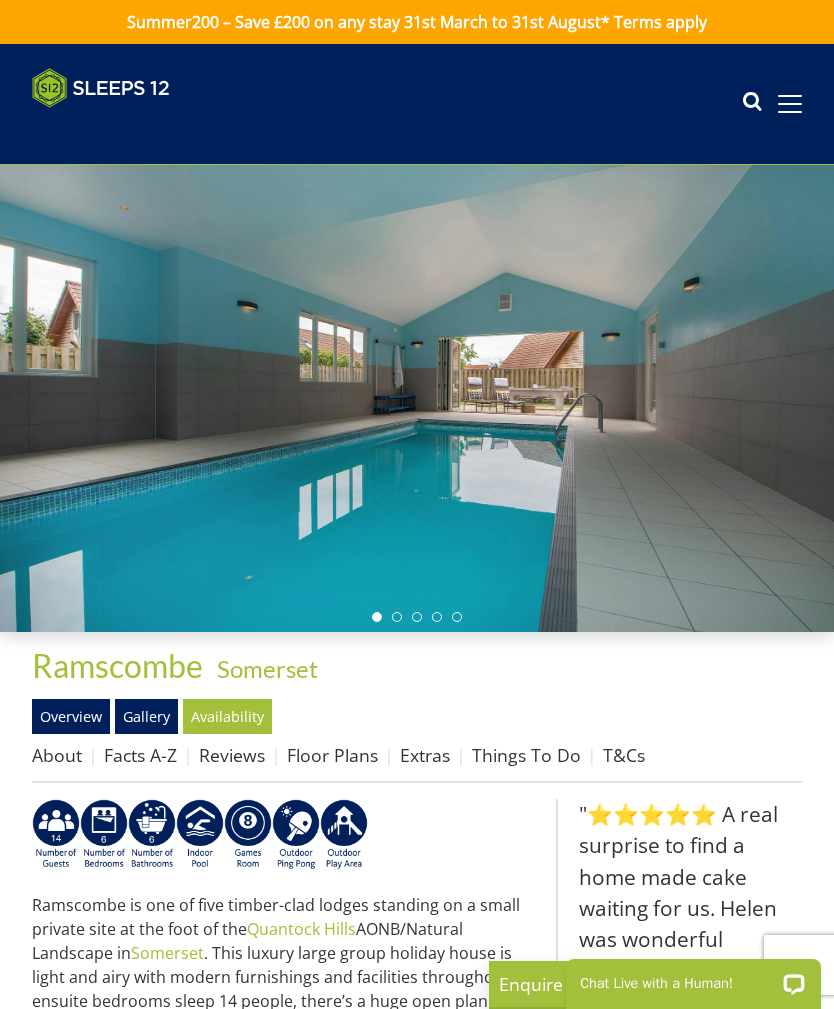 scroll, scrollTop: 0, scrollLeft: 0, axis: both 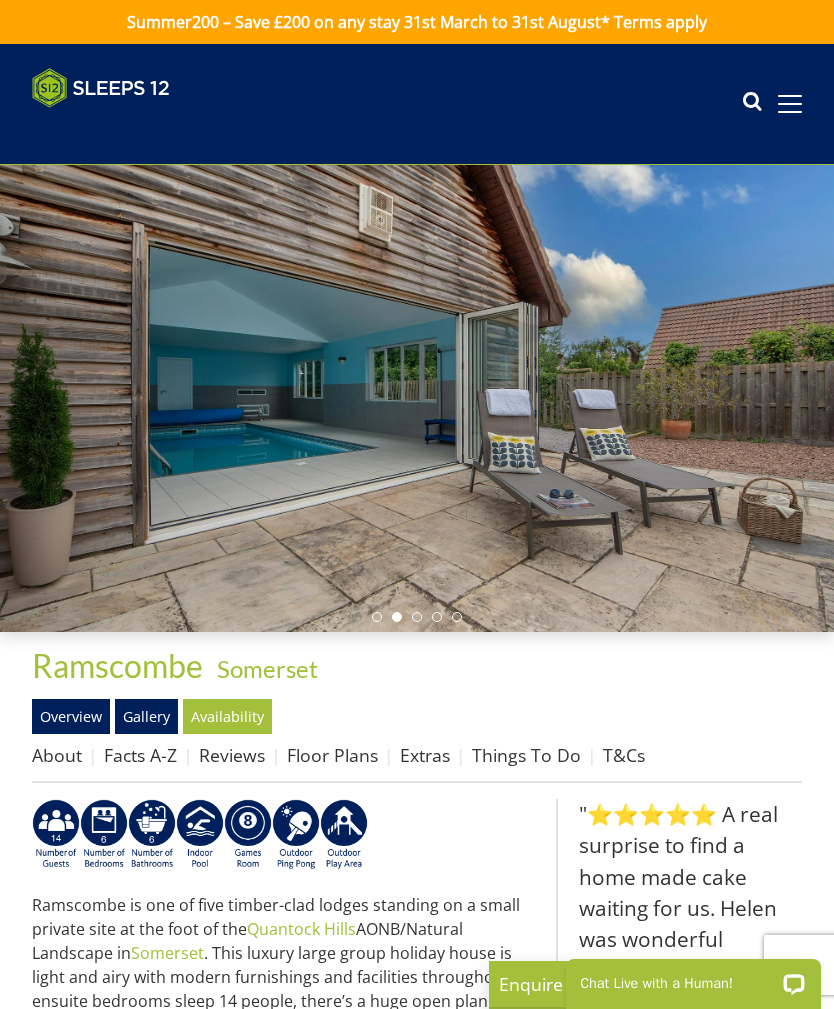 click on "Gallery" at bounding box center (146, 716) 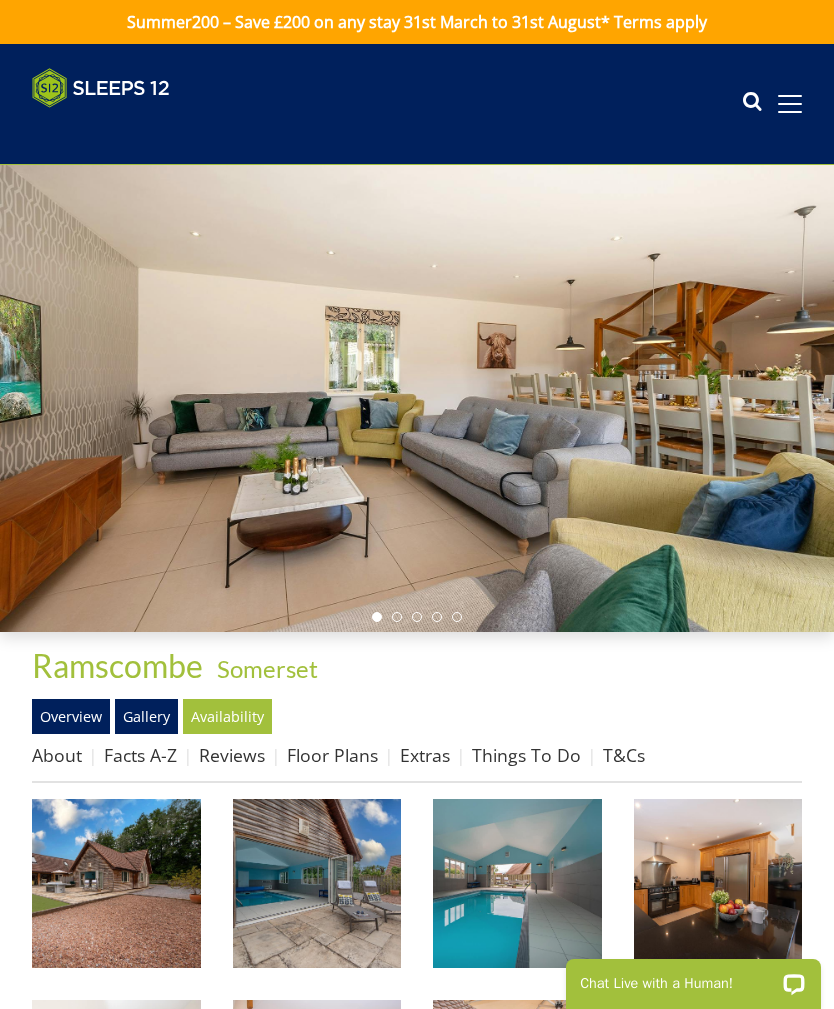scroll, scrollTop: 0, scrollLeft: 0, axis: both 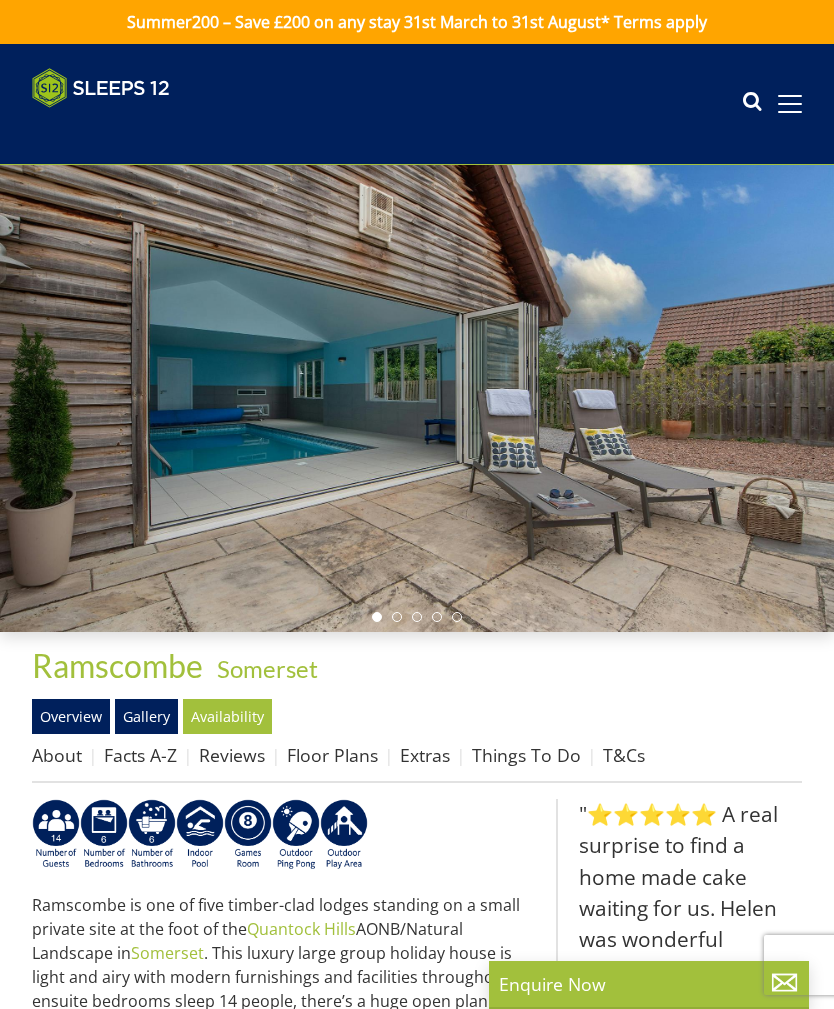 select on "14" 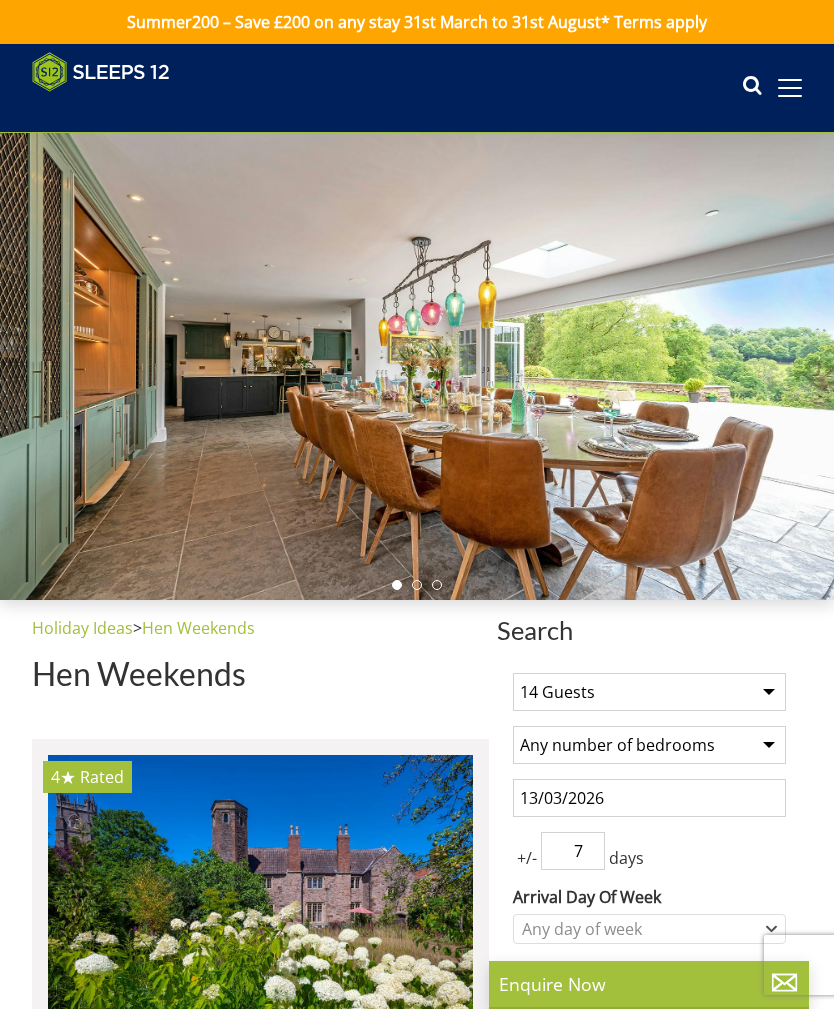 scroll, scrollTop: 3001, scrollLeft: 0, axis: vertical 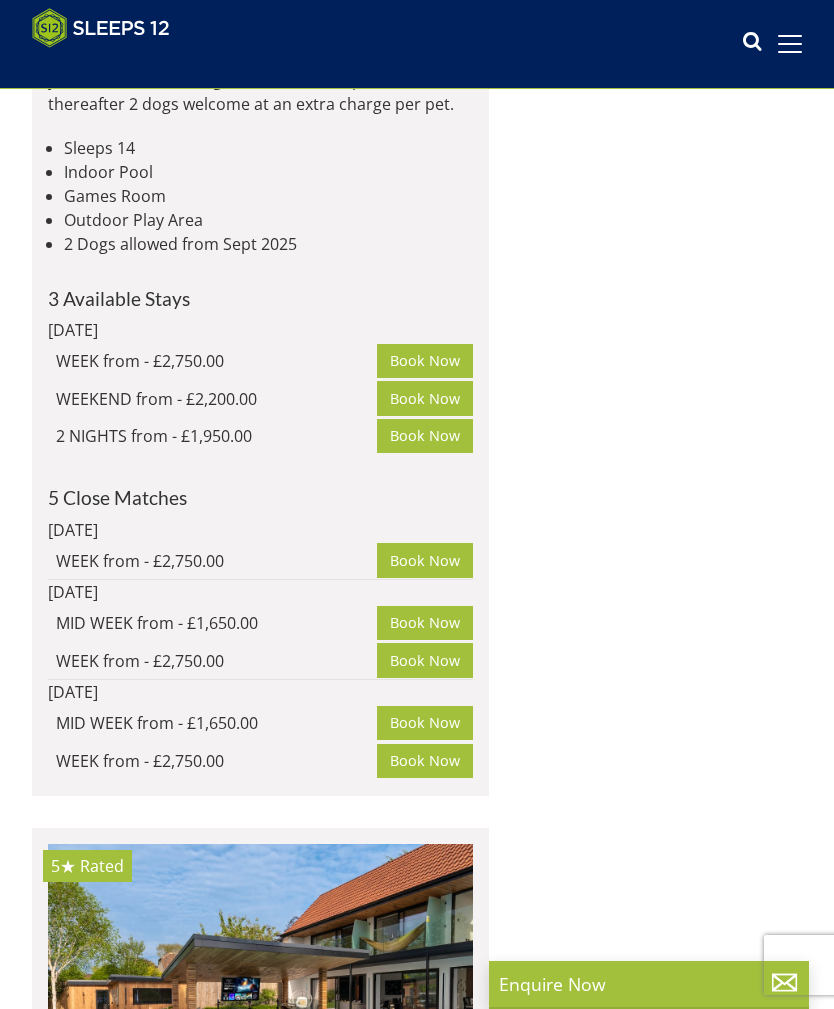 click on "Bluewater" at bounding box center [106, 1145] 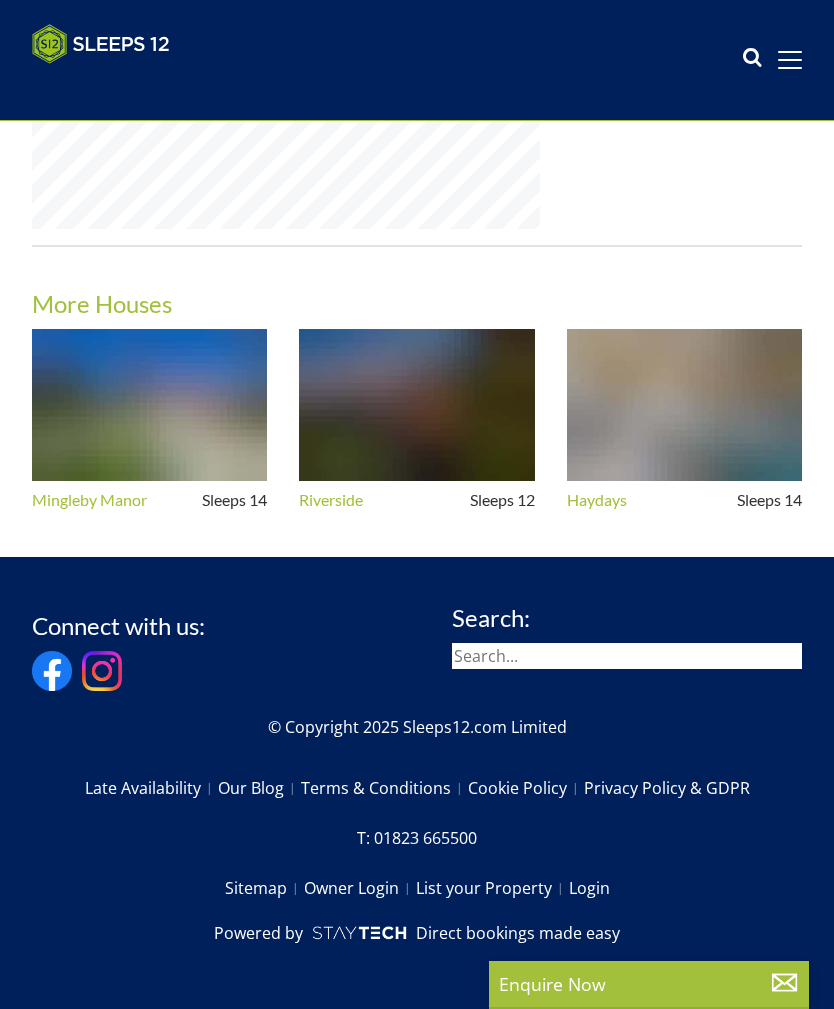 scroll, scrollTop: 0, scrollLeft: 0, axis: both 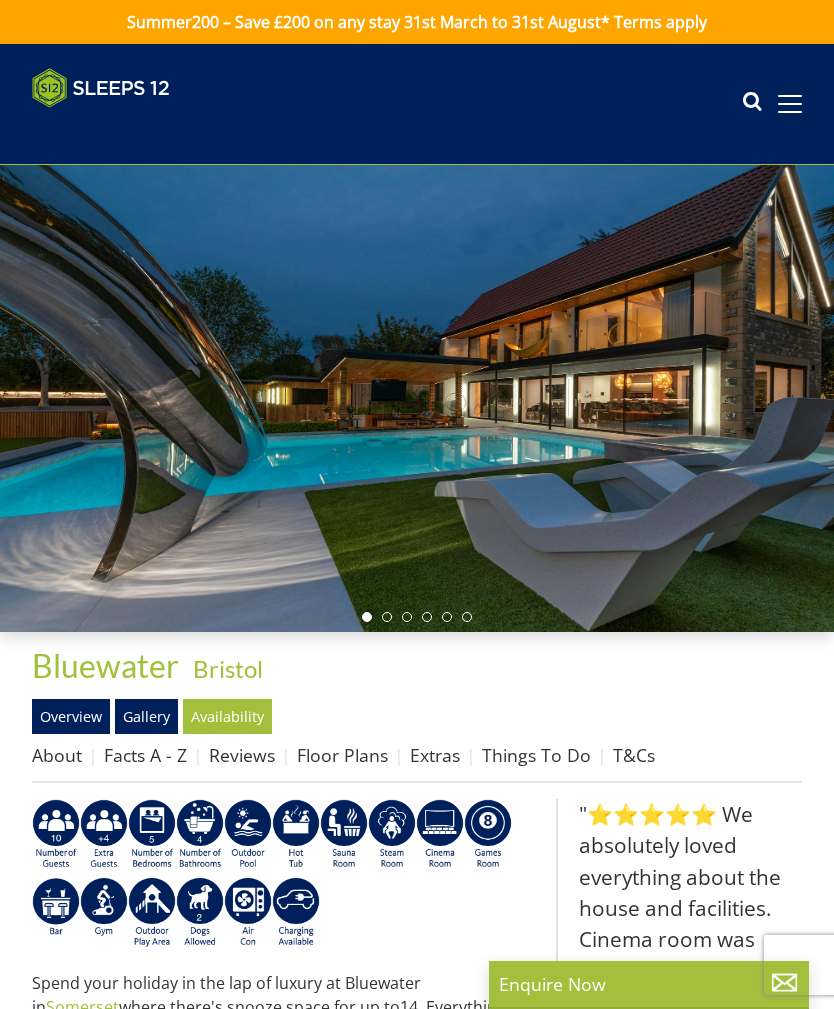 click on "Gallery" at bounding box center [146, 716] 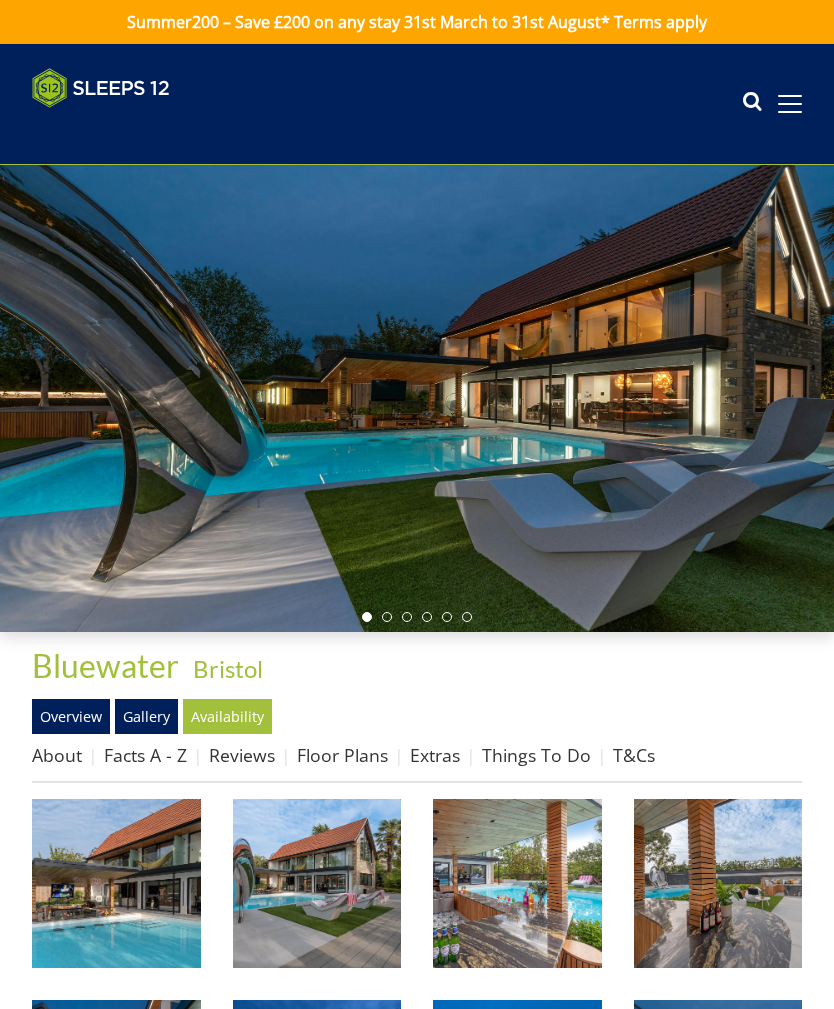 click at bounding box center [116, 883] 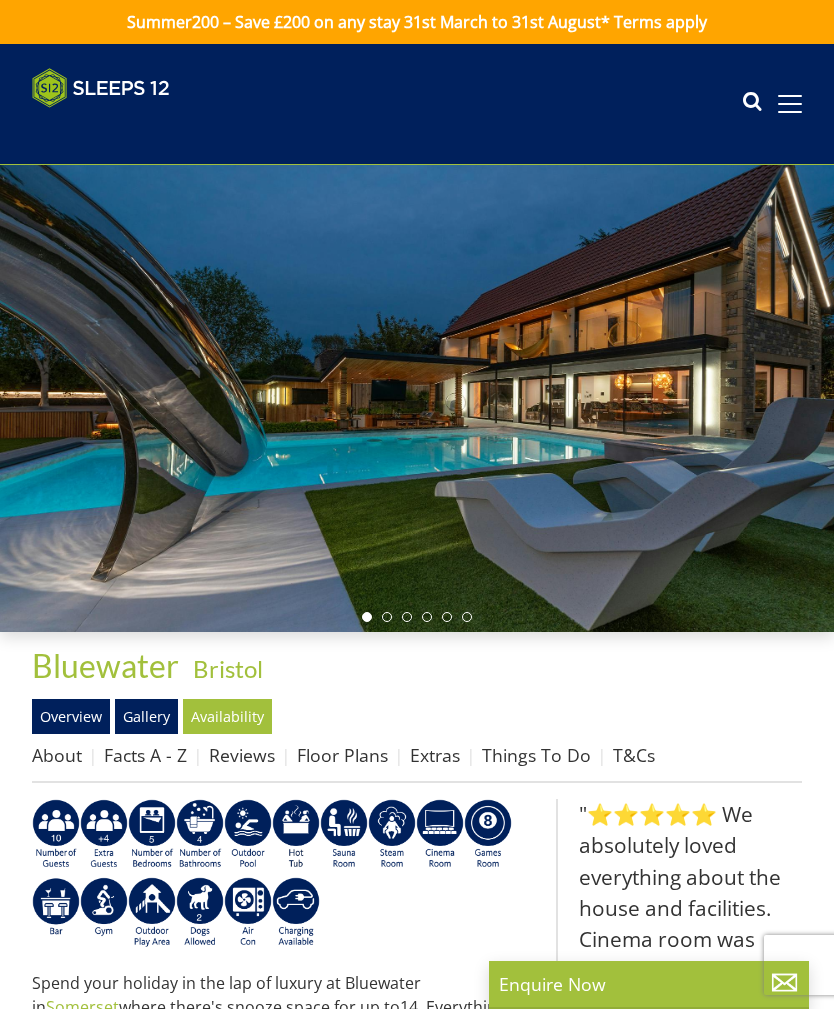 scroll, scrollTop: 3475, scrollLeft: 0, axis: vertical 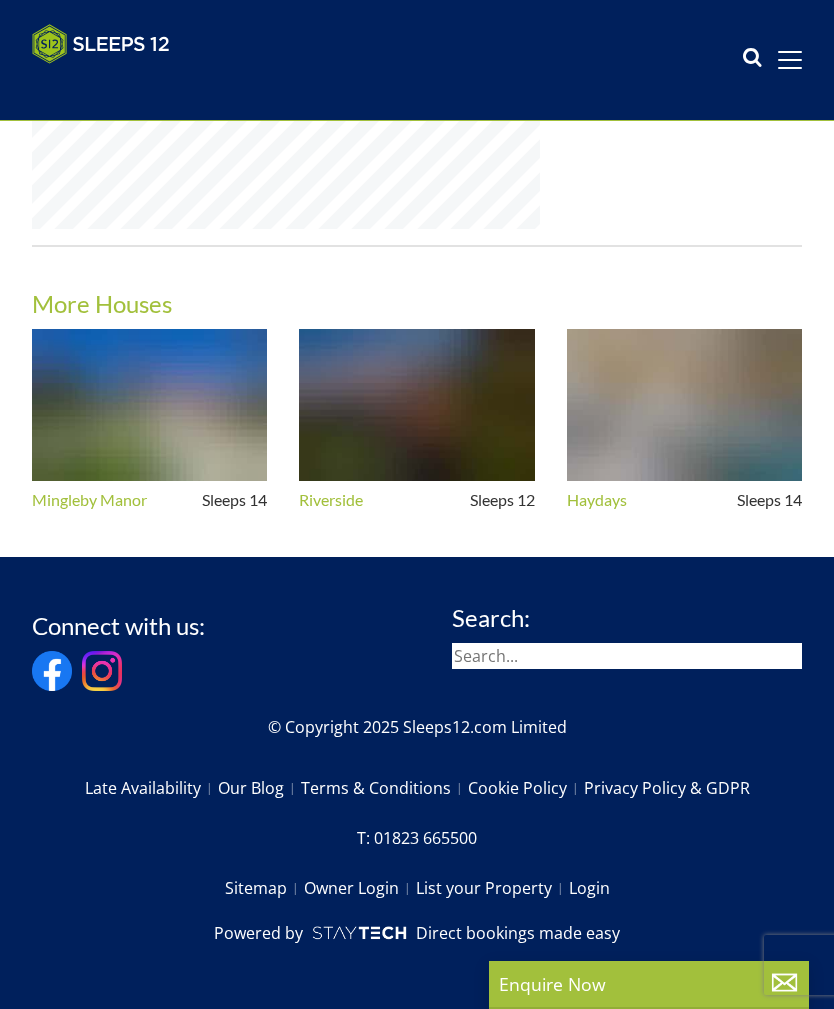 select on "14" 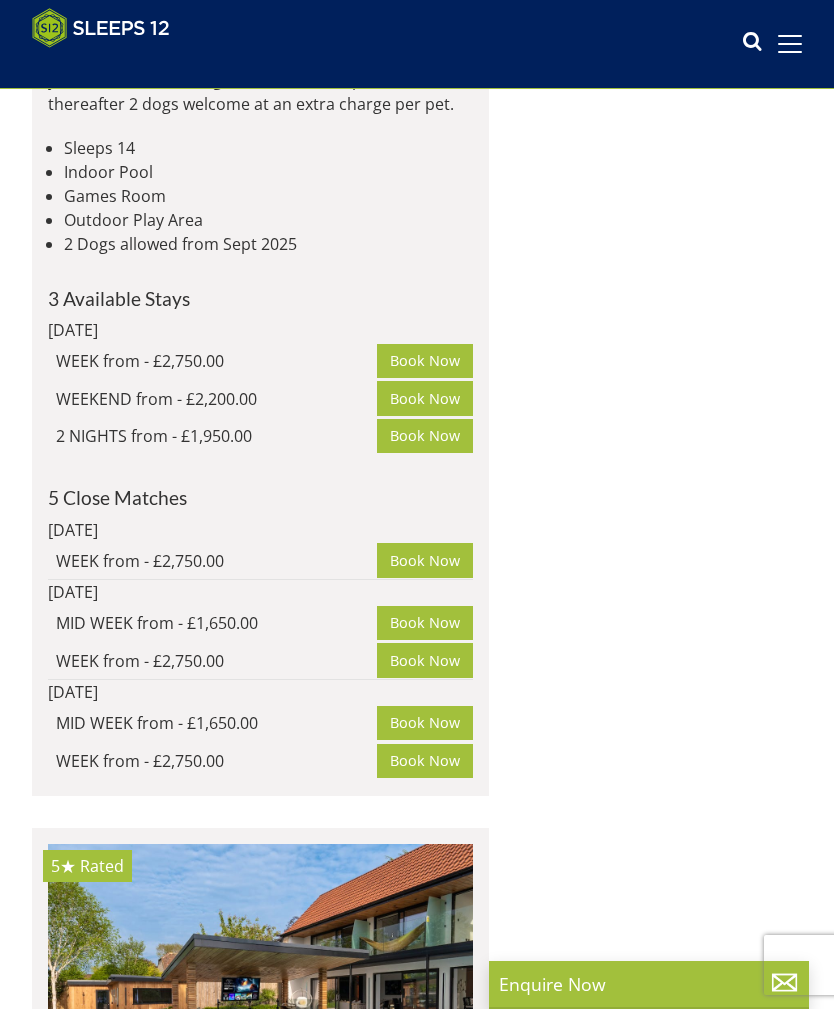 scroll, scrollTop: 0, scrollLeft: 13181, axis: horizontal 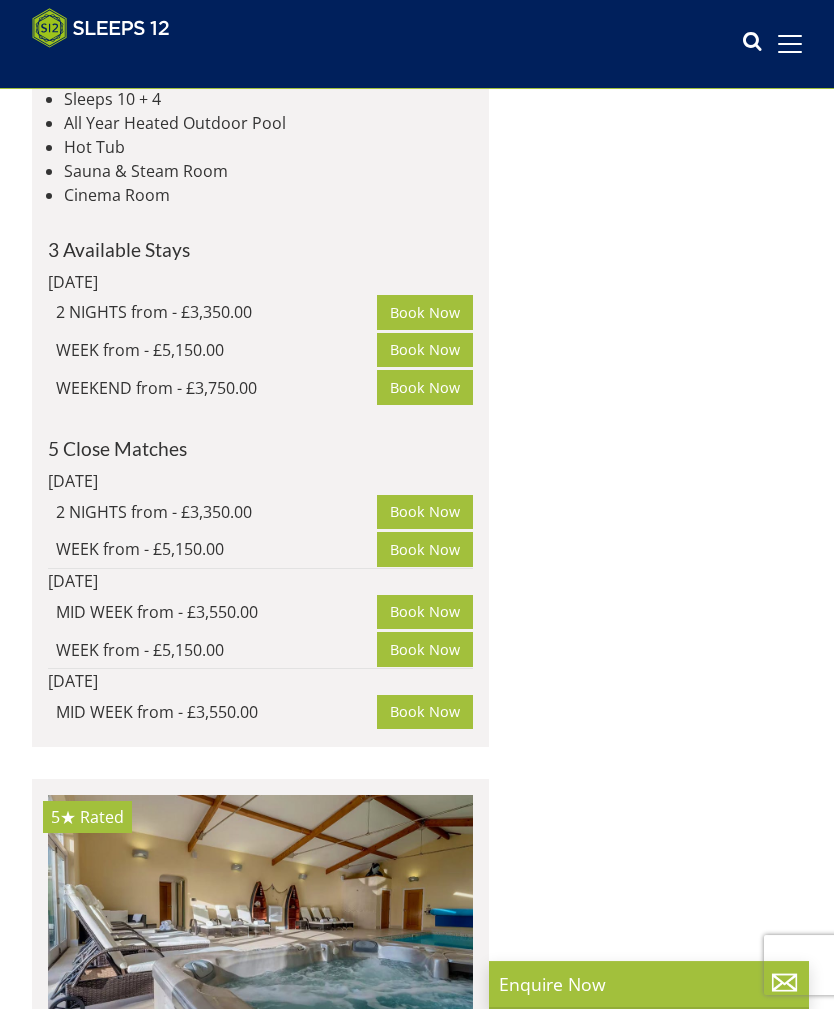 click on "Haydays" at bounding box center [96, 1096] 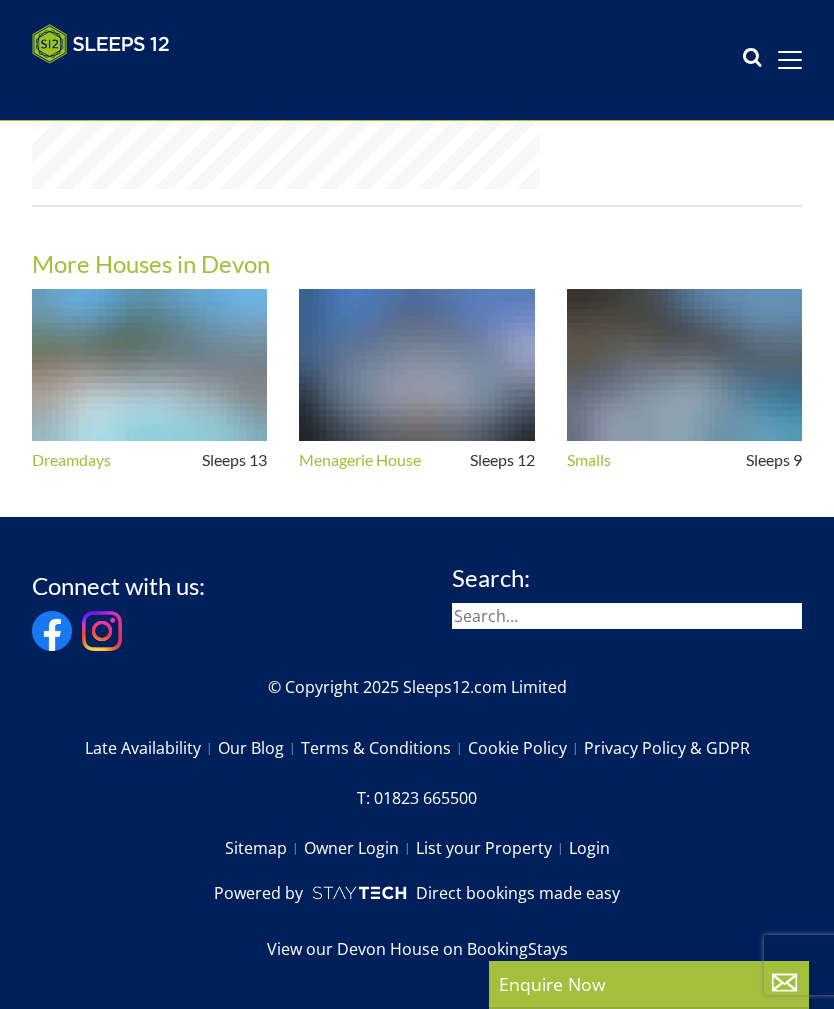 scroll, scrollTop: 0, scrollLeft: 0, axis: both 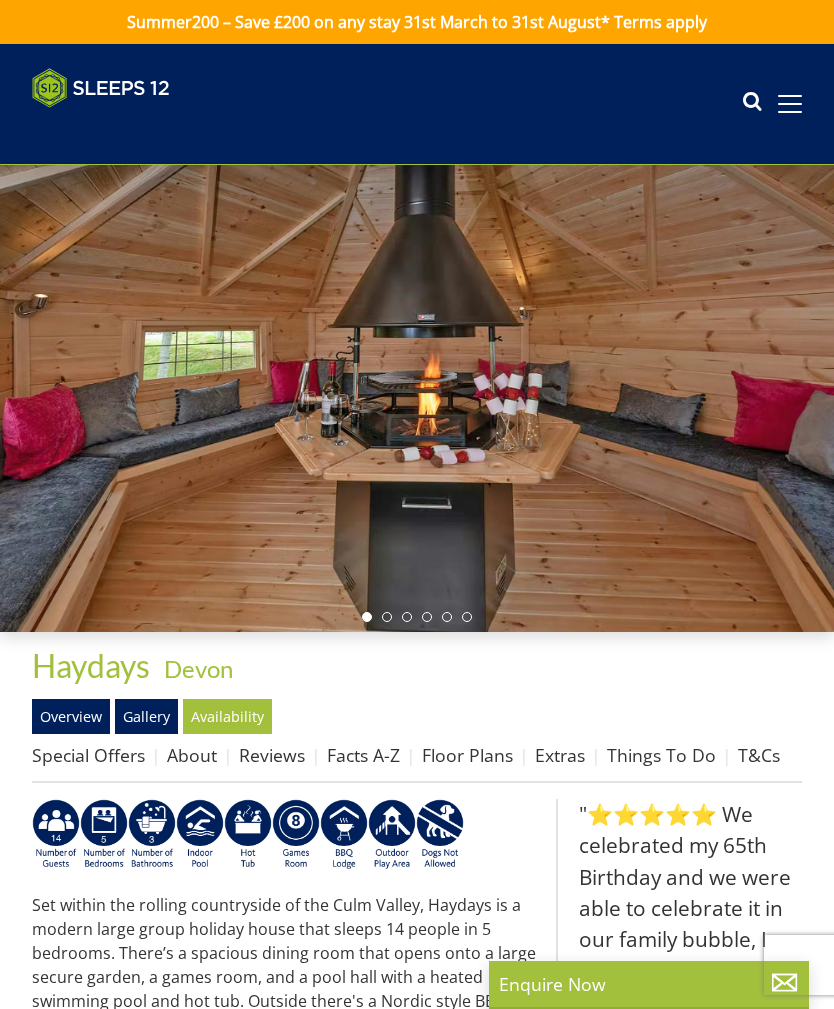 click on "Gallery" at bounding box center [146, 716] 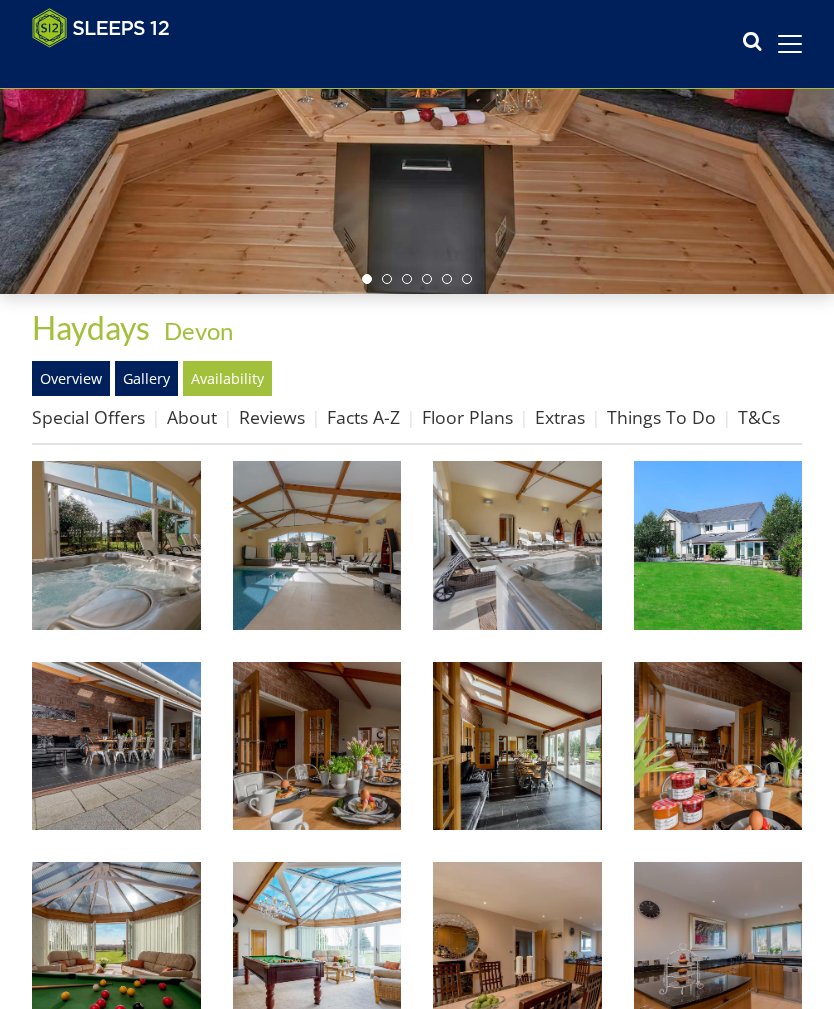 scroll, scrollTop: 306, scrollLeft: 0, axis: vertical 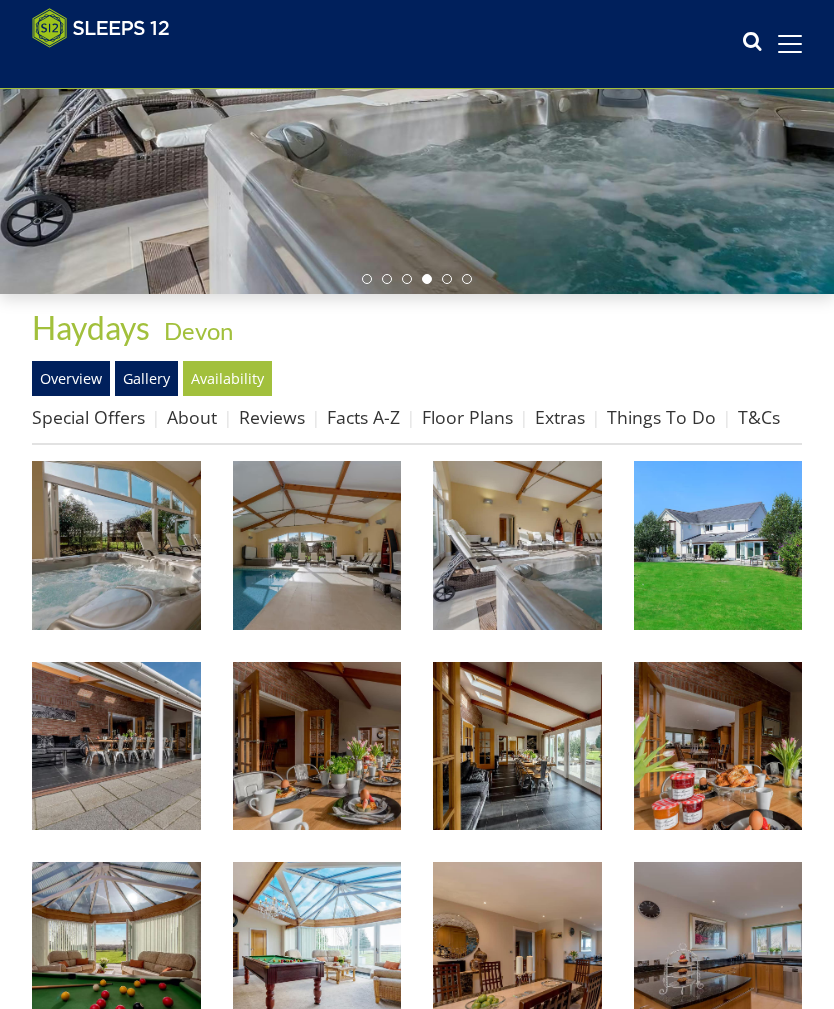 click on "Floor Plans" at bounding box center [467, 417] 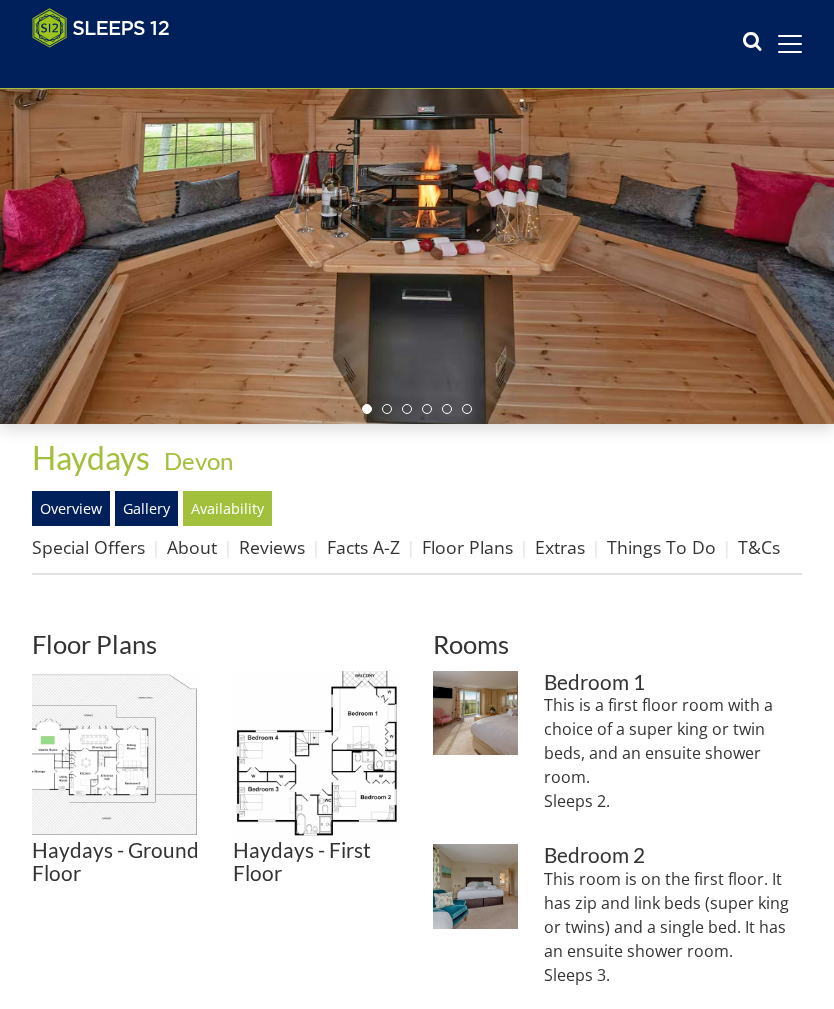 scroll, scrollTop: 176, scrollLeft: 0, axis: vertical 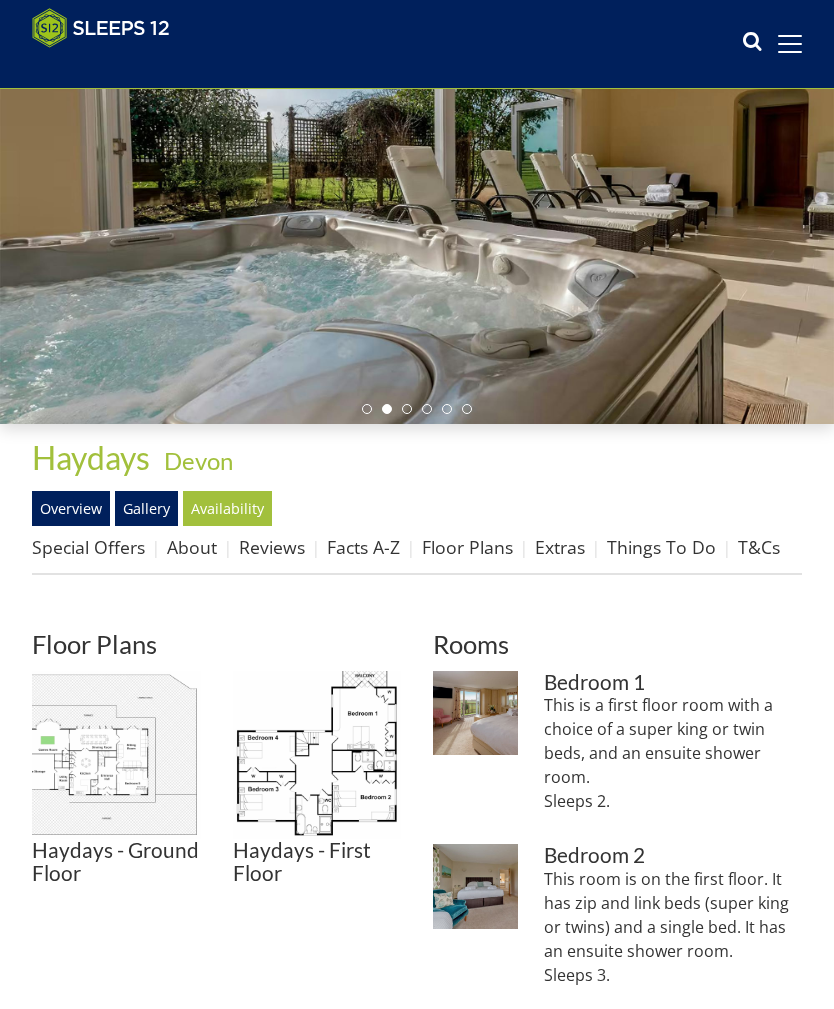 click at bounding box center (317, 755) 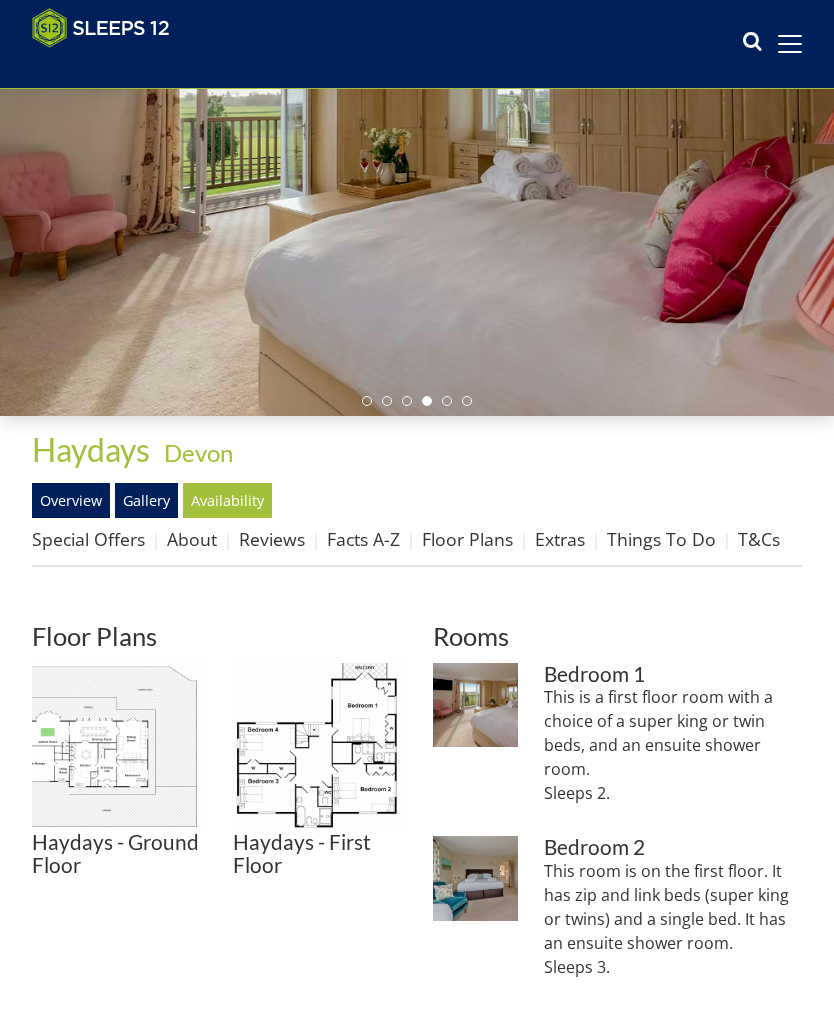scroll, scrollTop: 182, scrollLeft: 0, axis: vertical 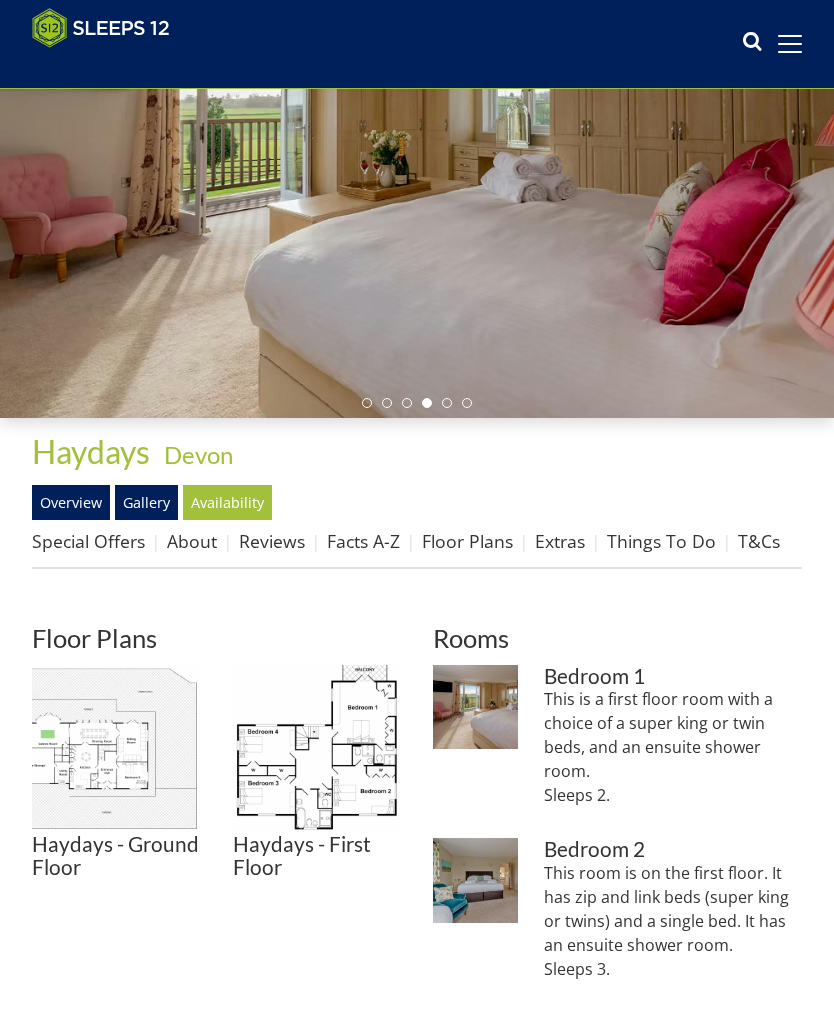 click on "Overview" at bounding box center [71, 502] 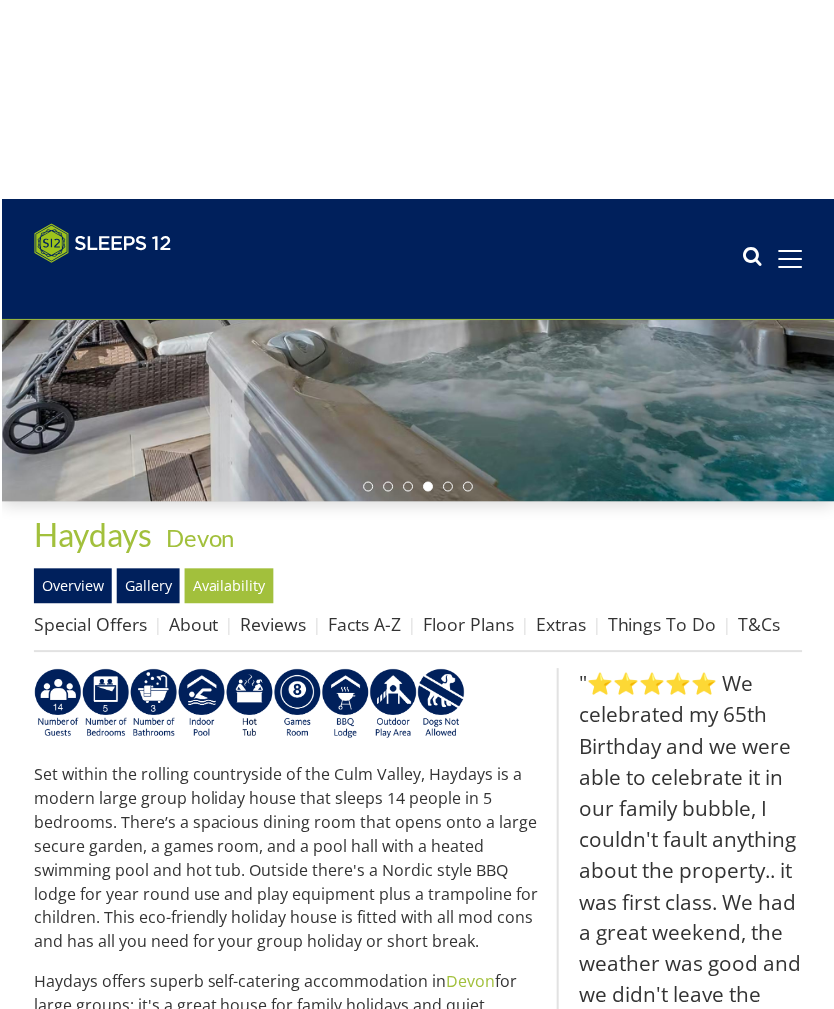 scroll, scrollTop: 0, scrollLeft: 0, axis: both 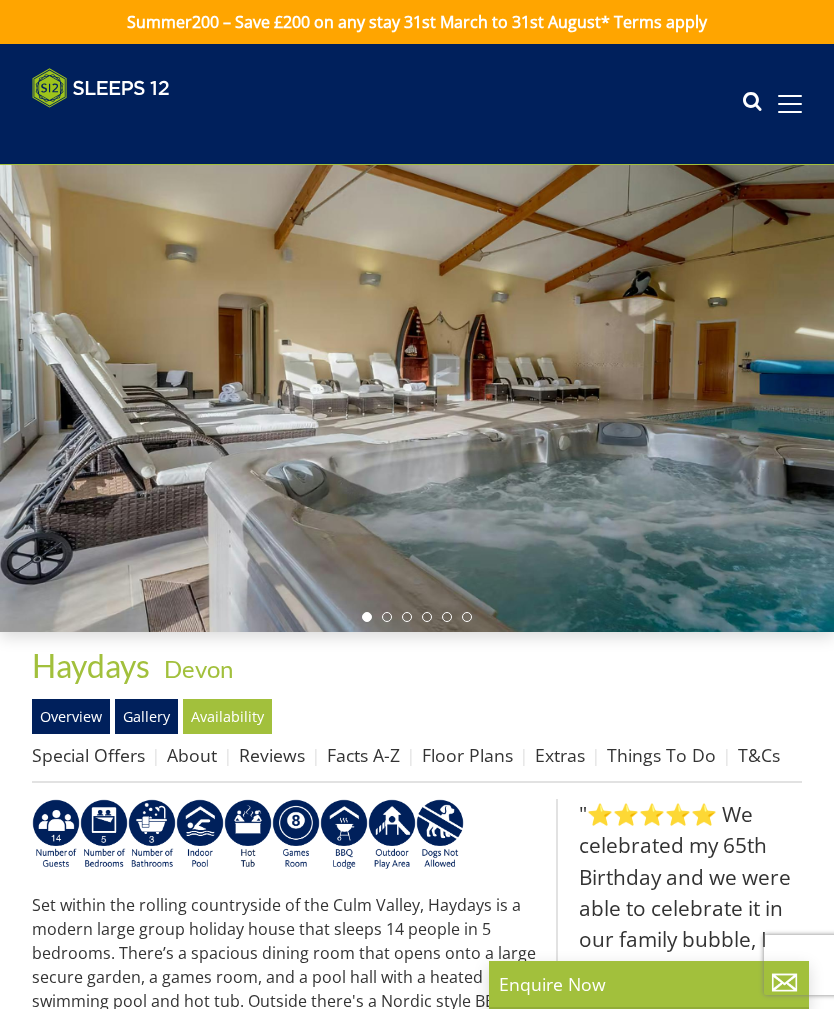 select on "14" 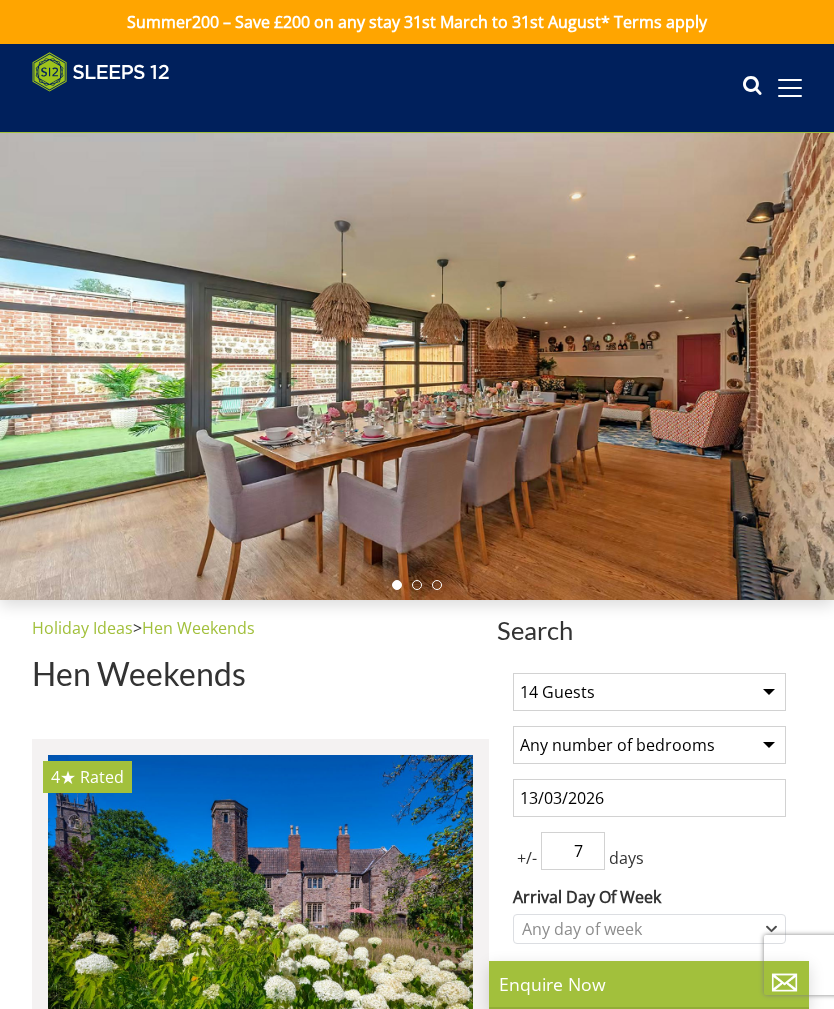 scroll, scrollTop: 4796, scrollLeft: 0, axis: vertical 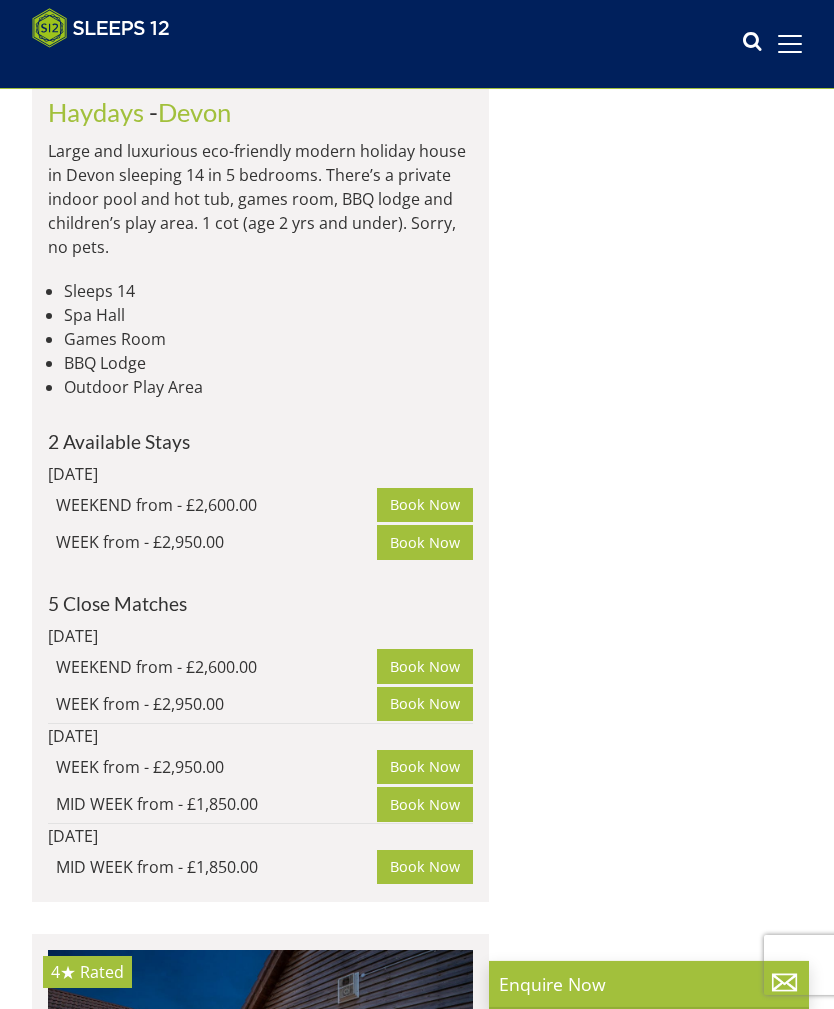 click on "Cockercombe" at bounding box center [124, 1251] 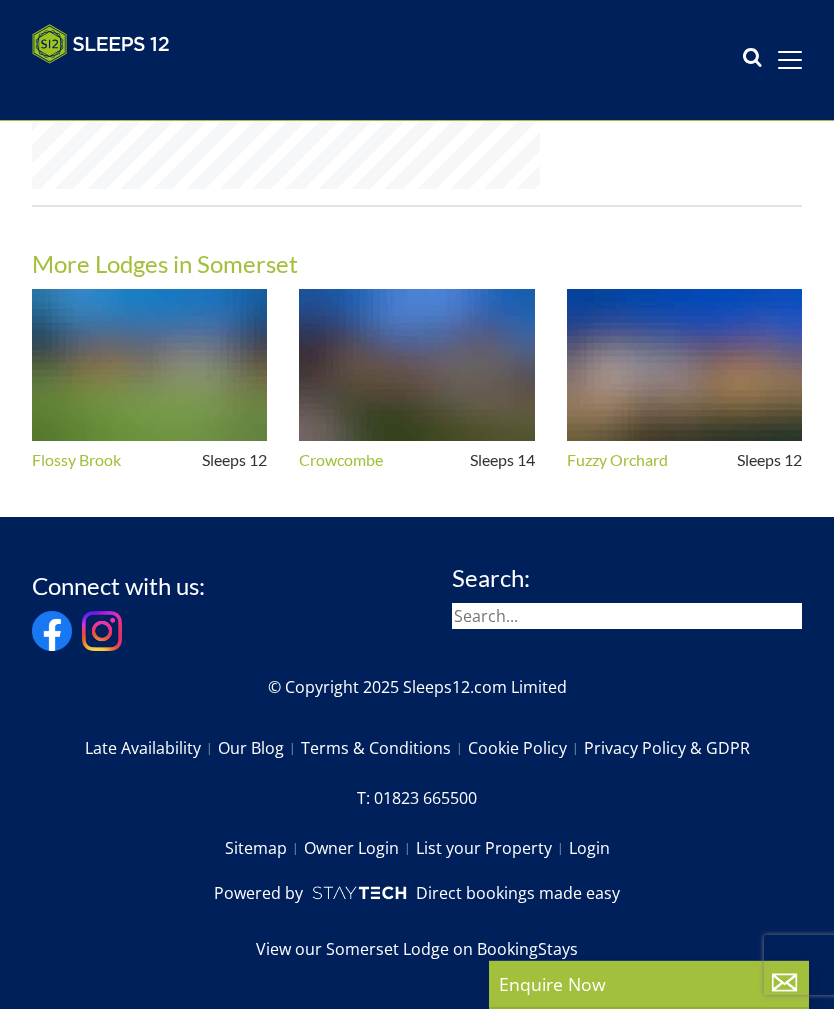 scroll, scrollTop: 0, scrollLeft: 0, axis: both 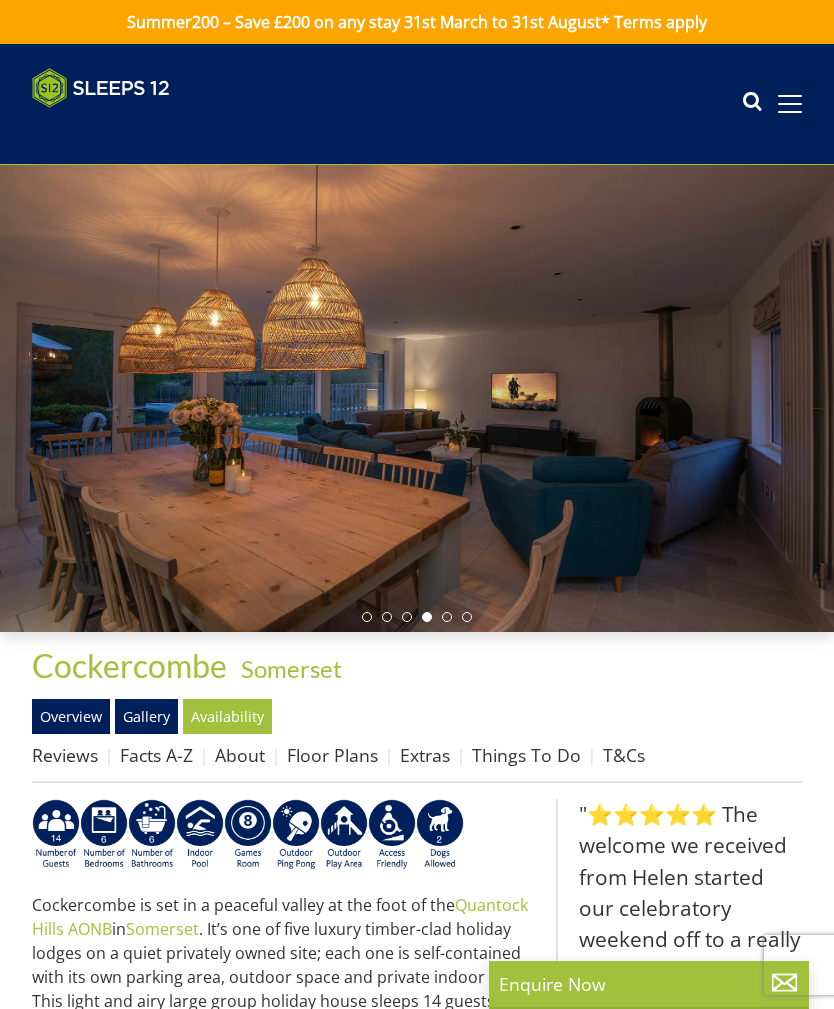 click on "Gallery" at bounding box center [146, 716] 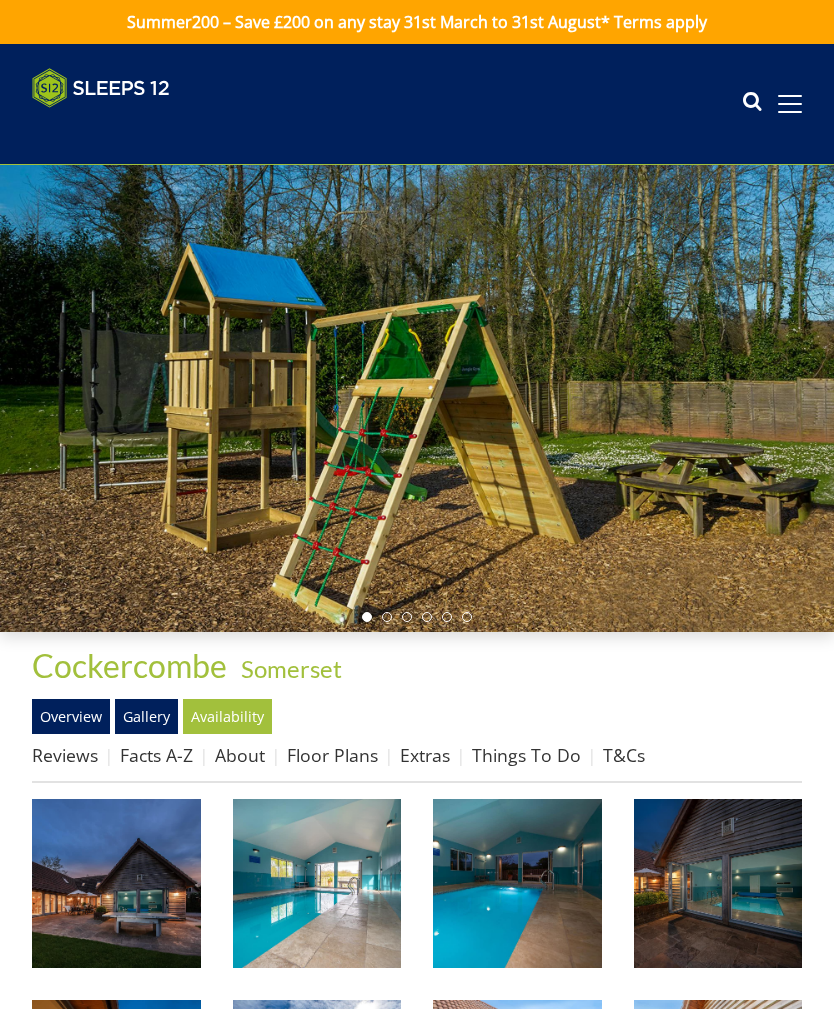 click at bounding box center (116, 883) 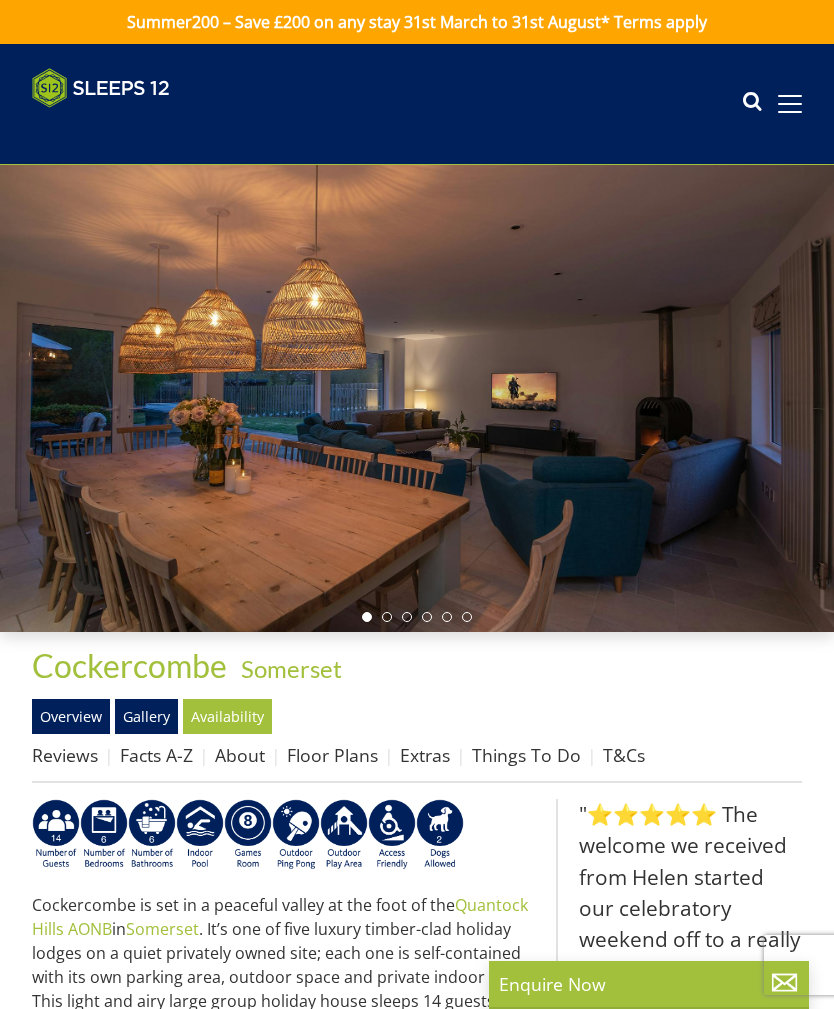select on "14" 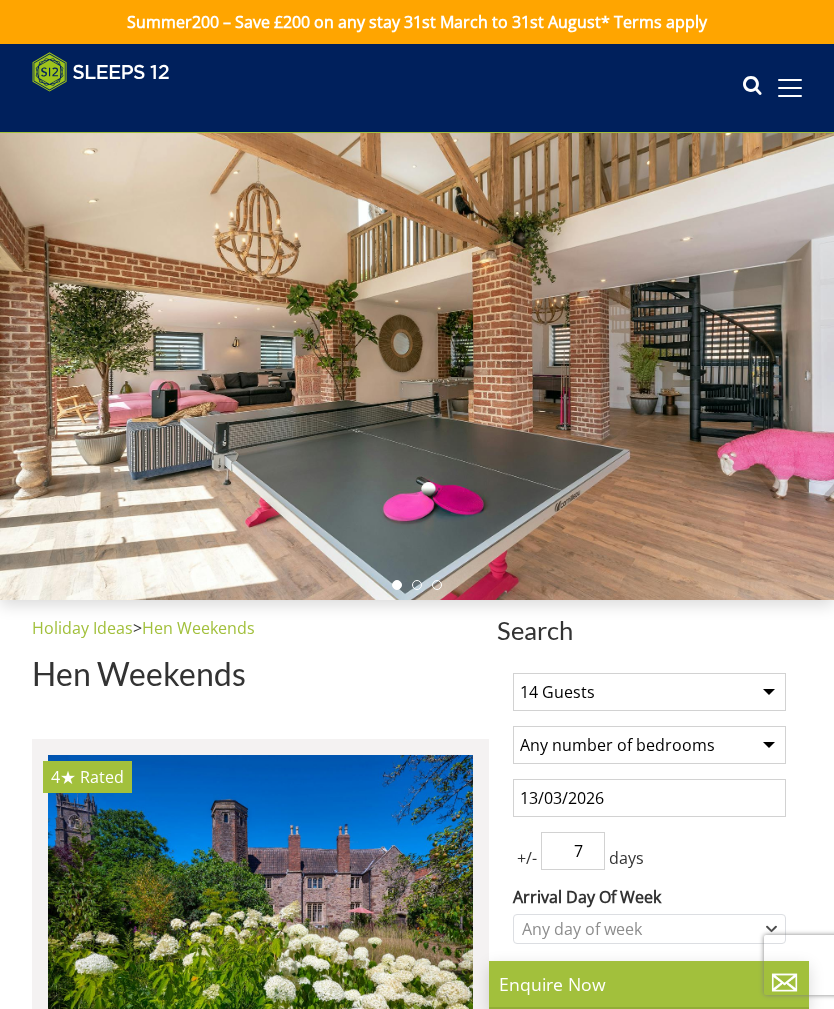 scroll, scrollTop: 5781, scrollLeft: 0, axis: vertical 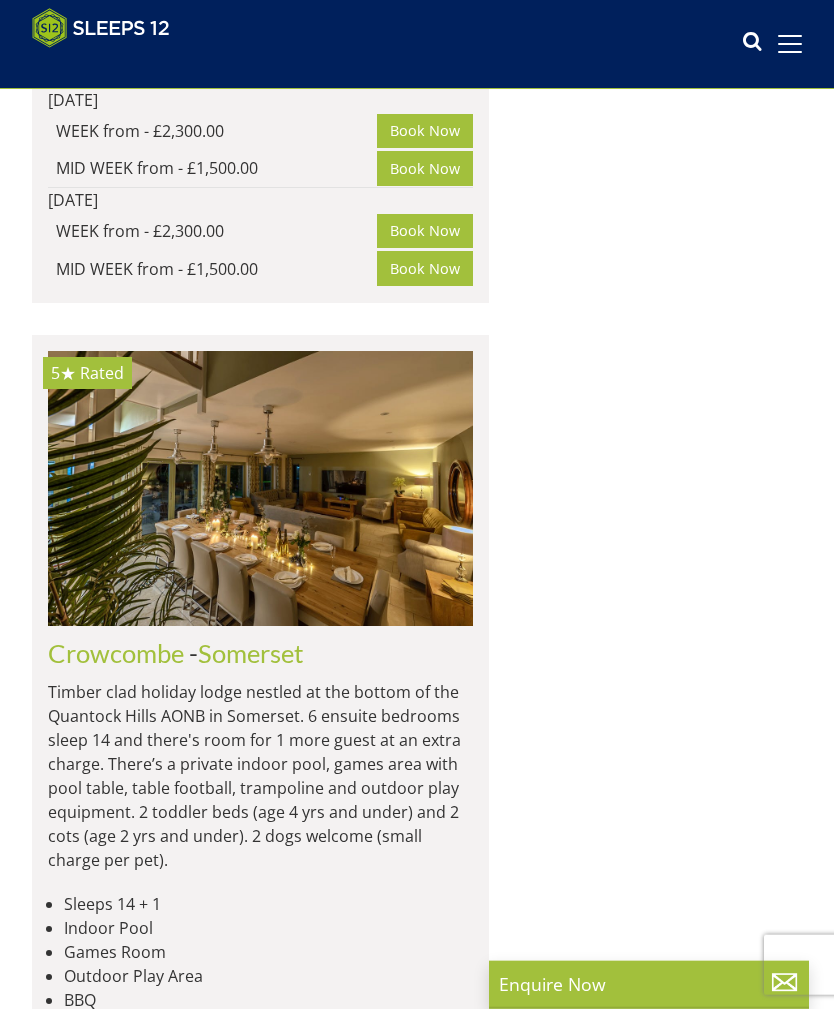 click on "Beyond The Woods" at bounding box center (156, 1901) 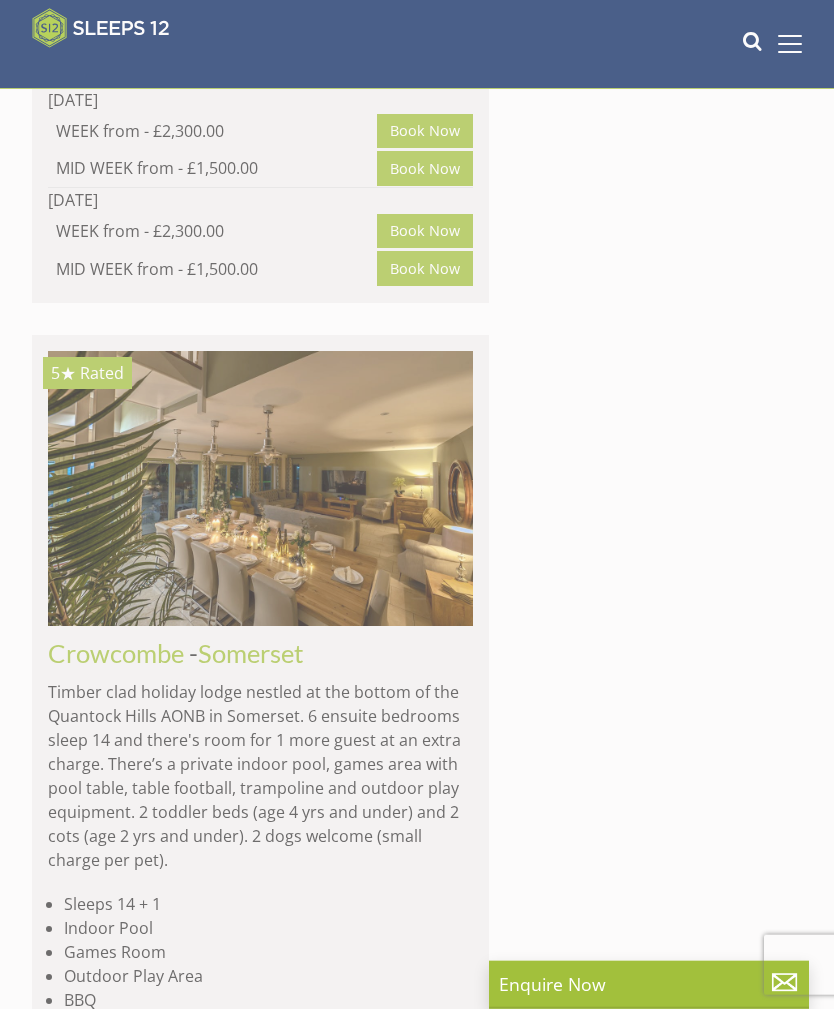 scroll, scrollTop: 8803, scrollLeft: 0, axis: vertical 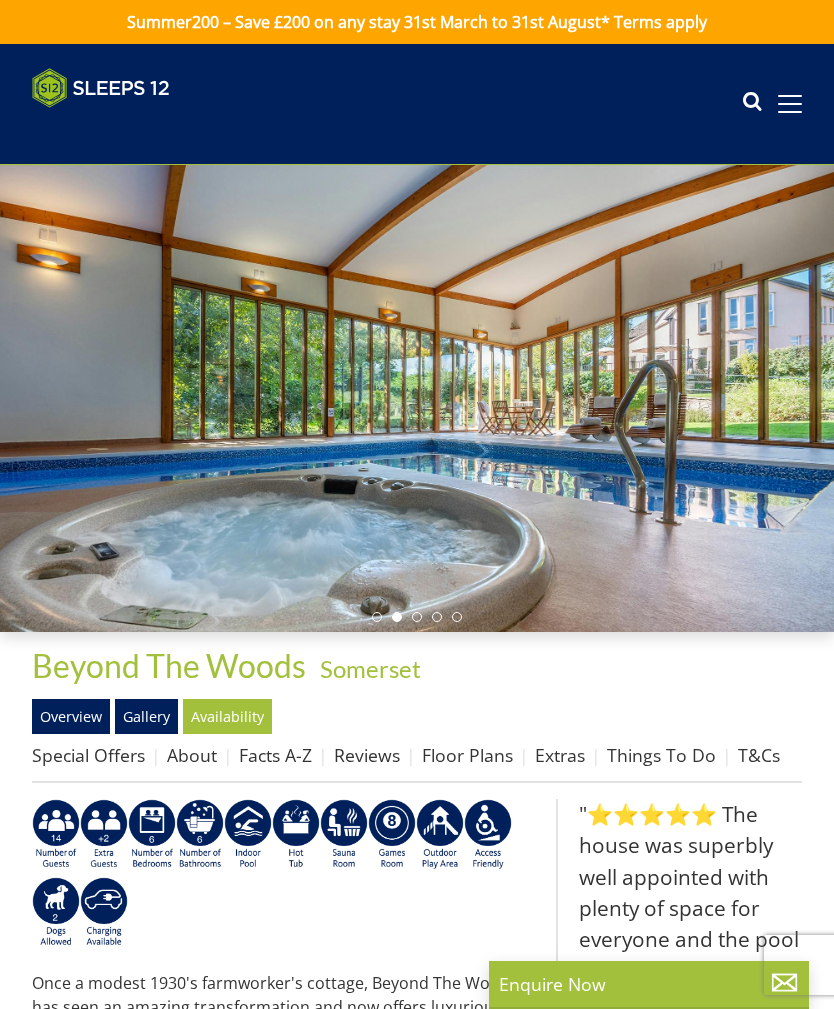 click on "Gallery" at bounding box center (146, 716) 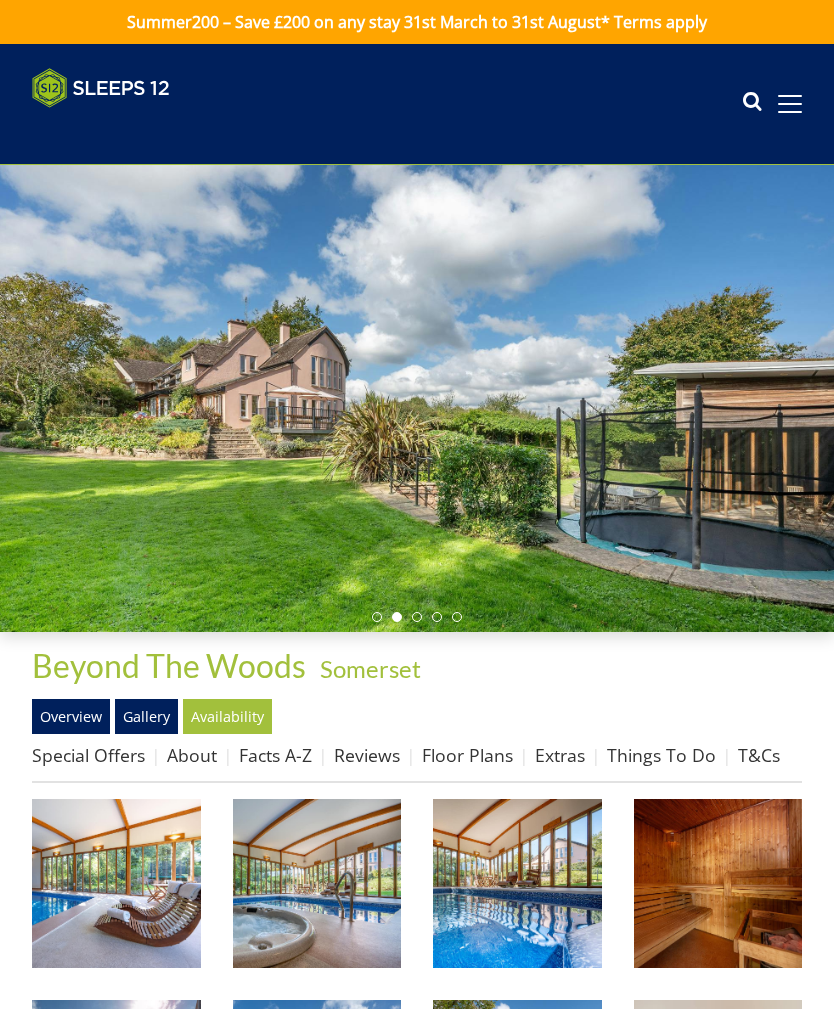 click at bounding box center (116, 883) 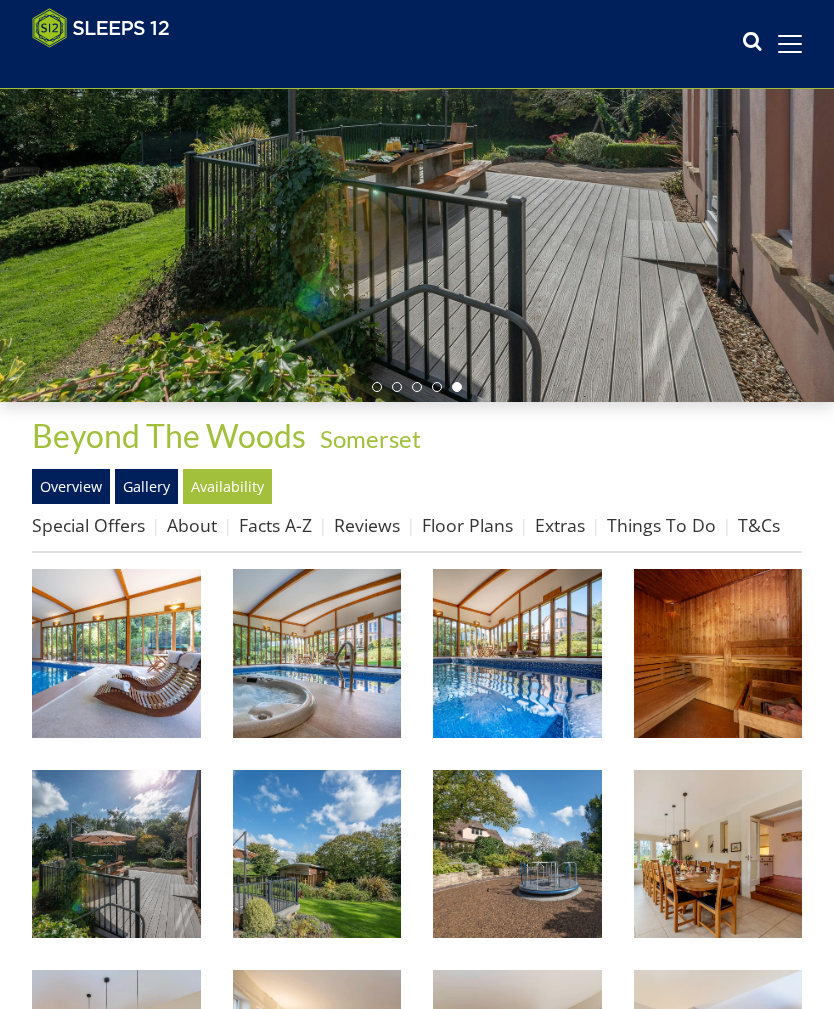 scroll, scrollTop: 198, scrollLeft: 0, axis: vertical 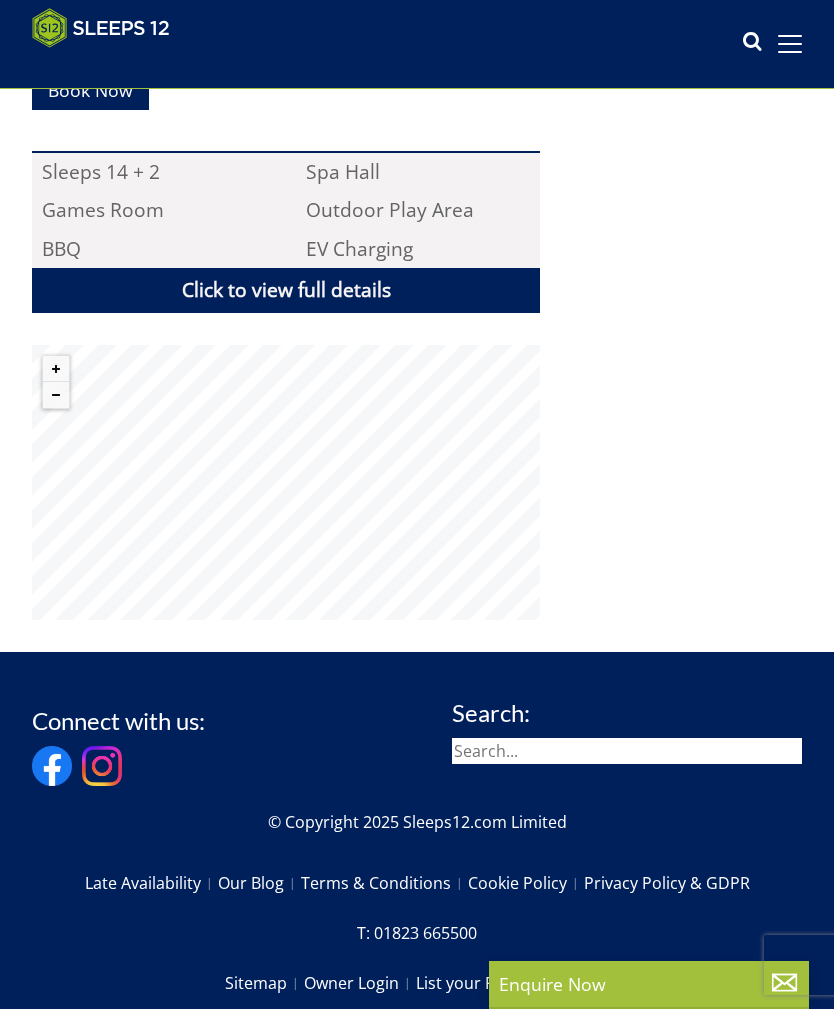 click at bounding box center (56, 395) 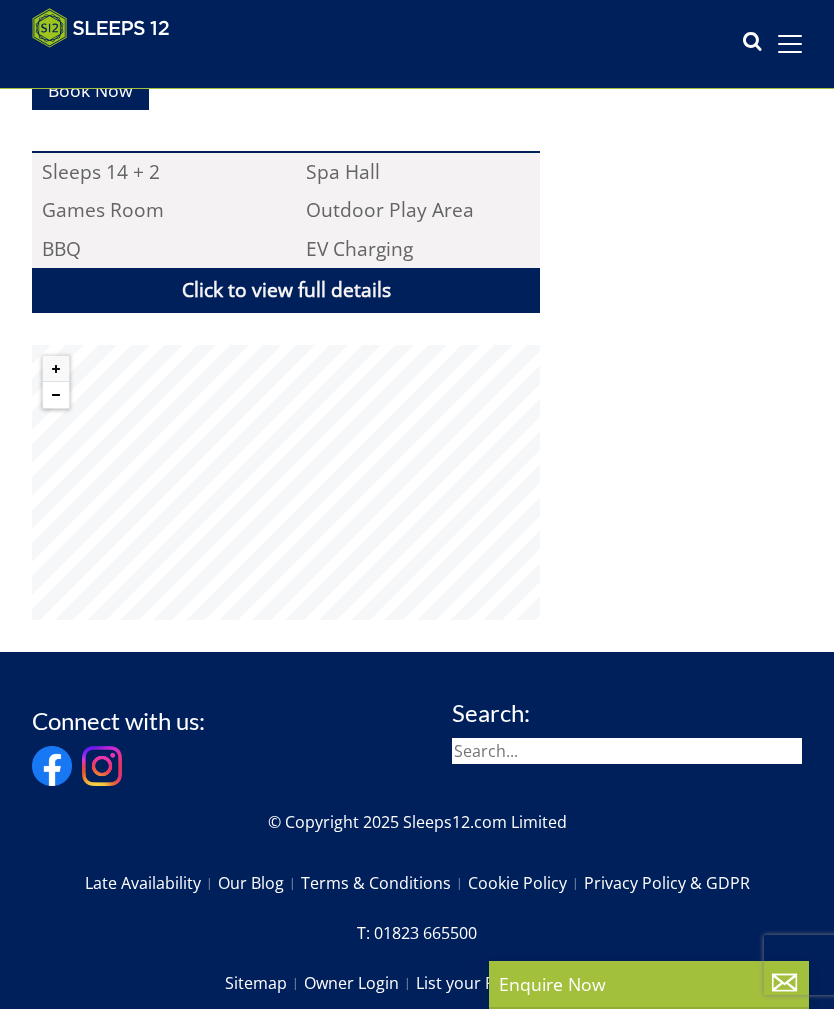 click at bounding box center (56, 395) 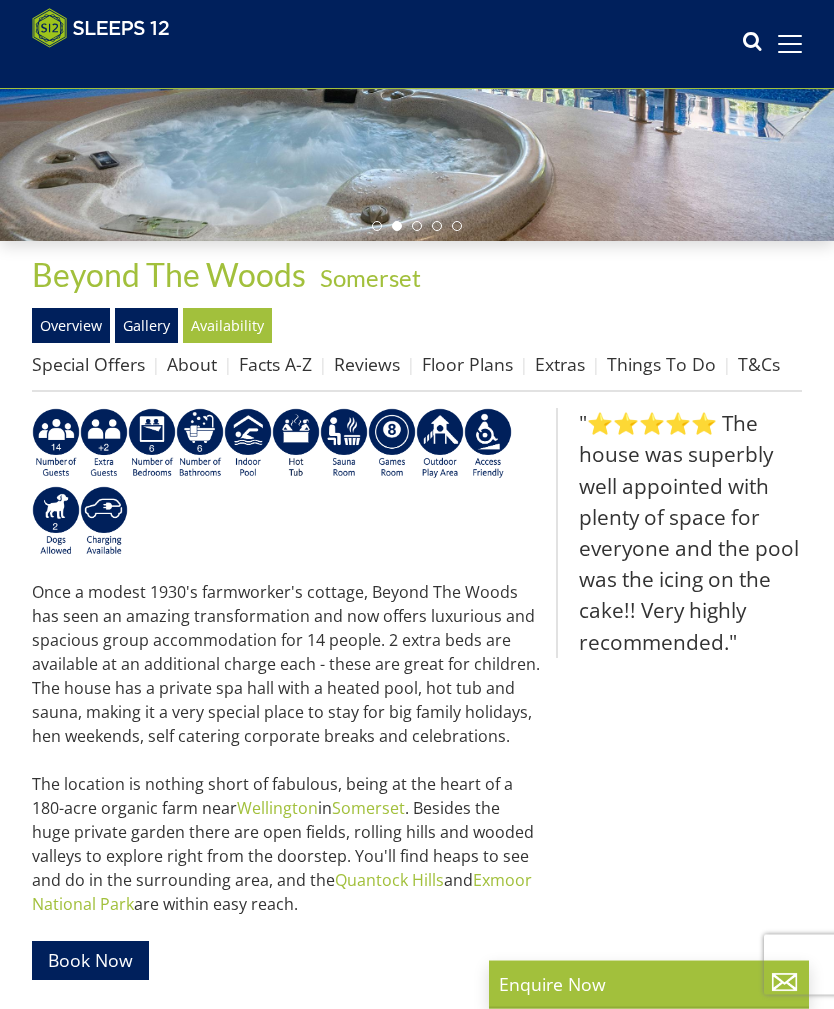 scroll, scrollTop: 344, scrollLeft: 0, axis: vertical 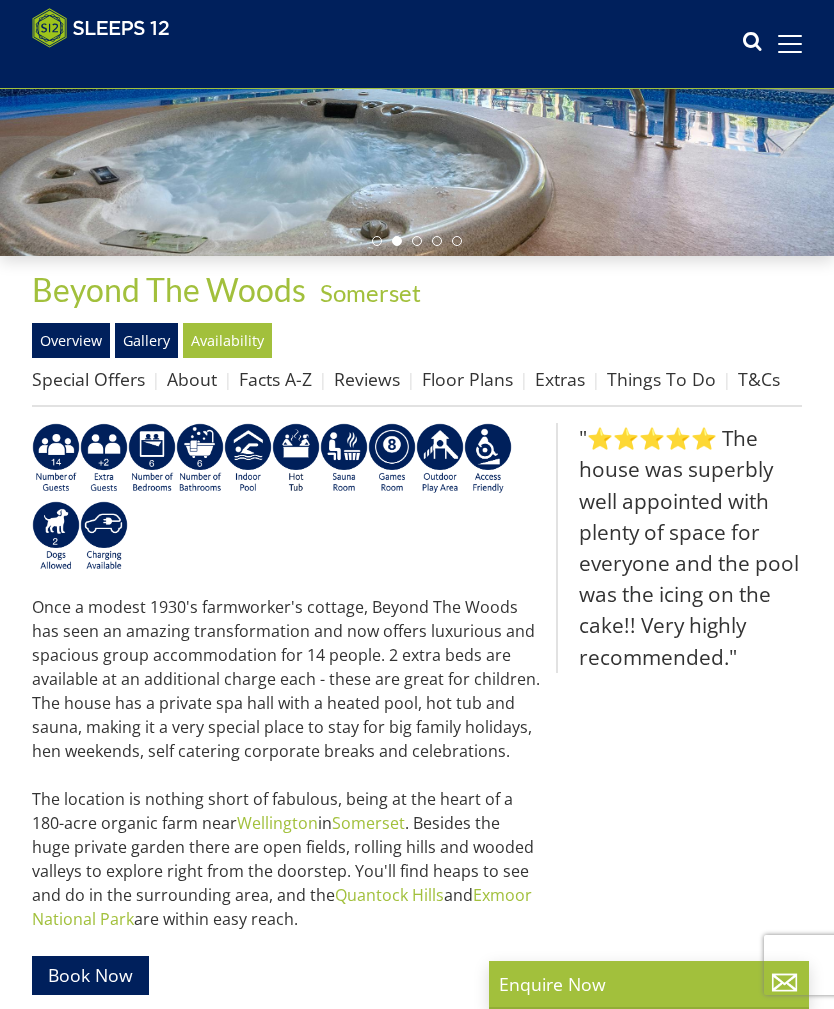 click on "Floor Plans" at bounding box center (467, 379) 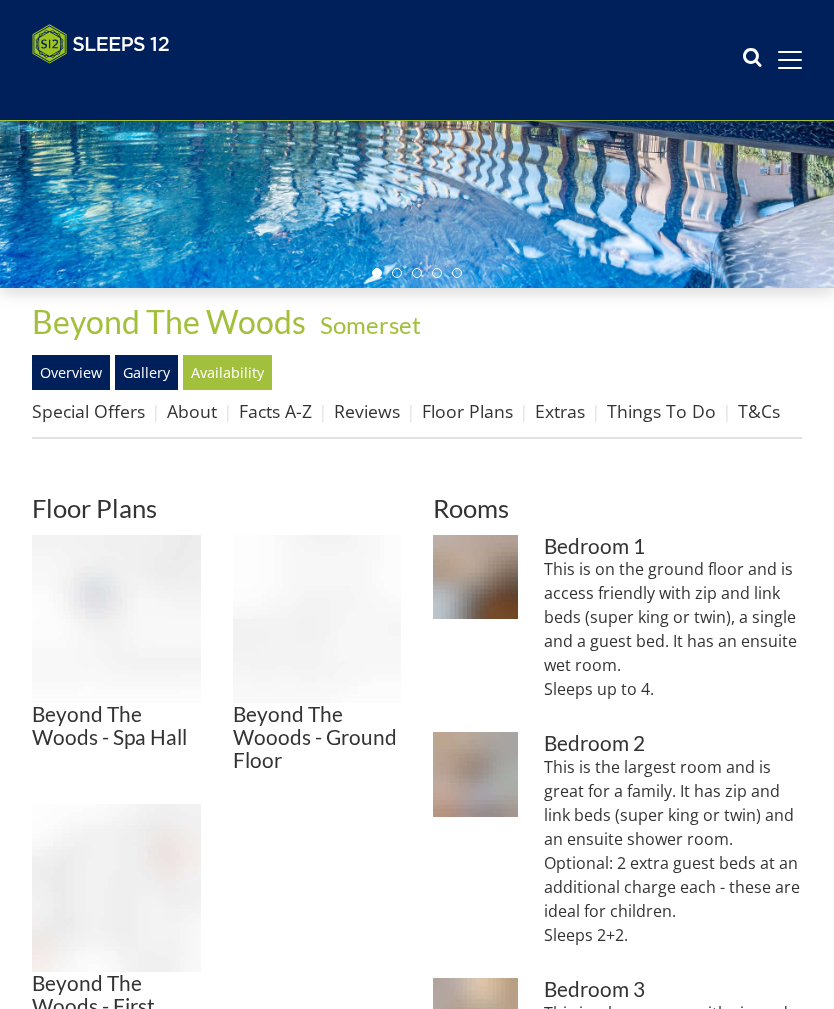 scroll, scrollTop: 0, scrollLeft: 0, axis: both 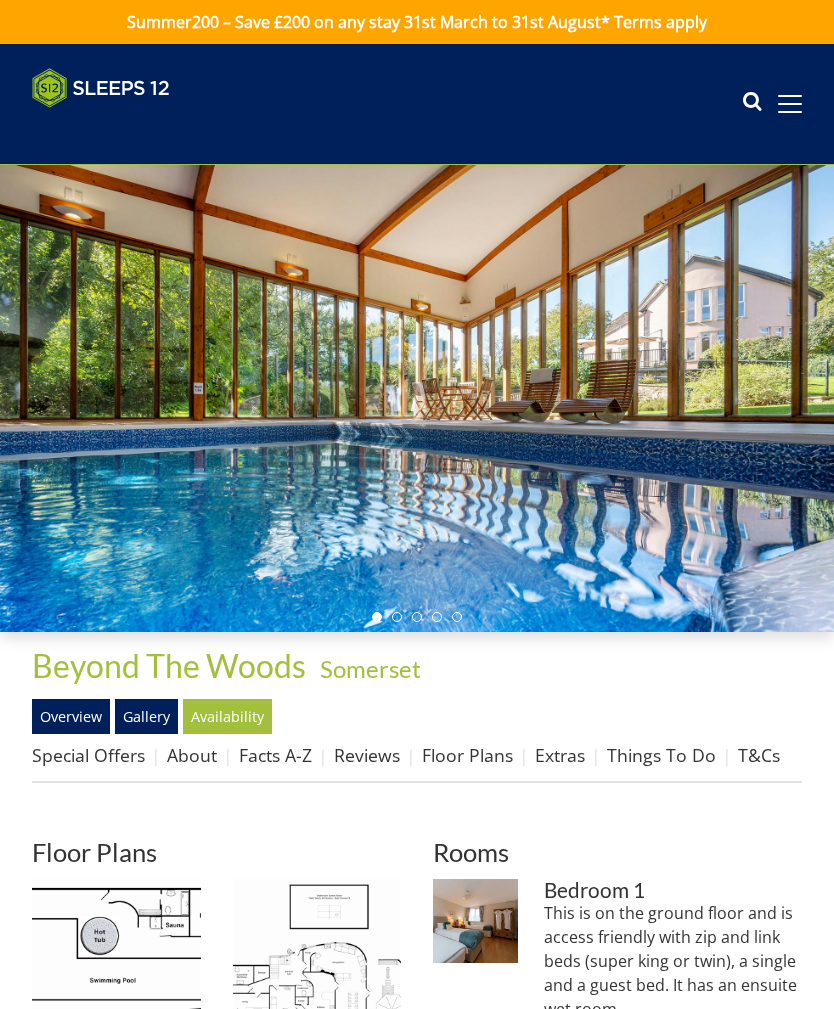 click at bounding box center (116, 963) 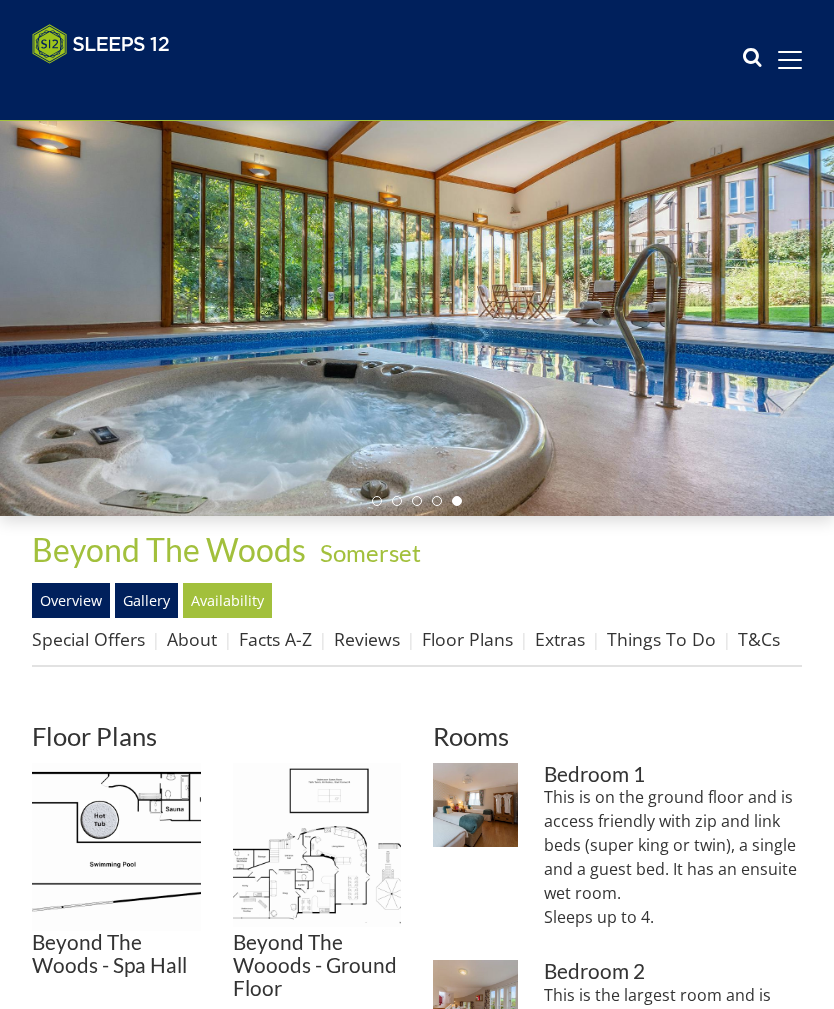 scroll, scrollTop: 0, scrollLeft: 0, axis: both 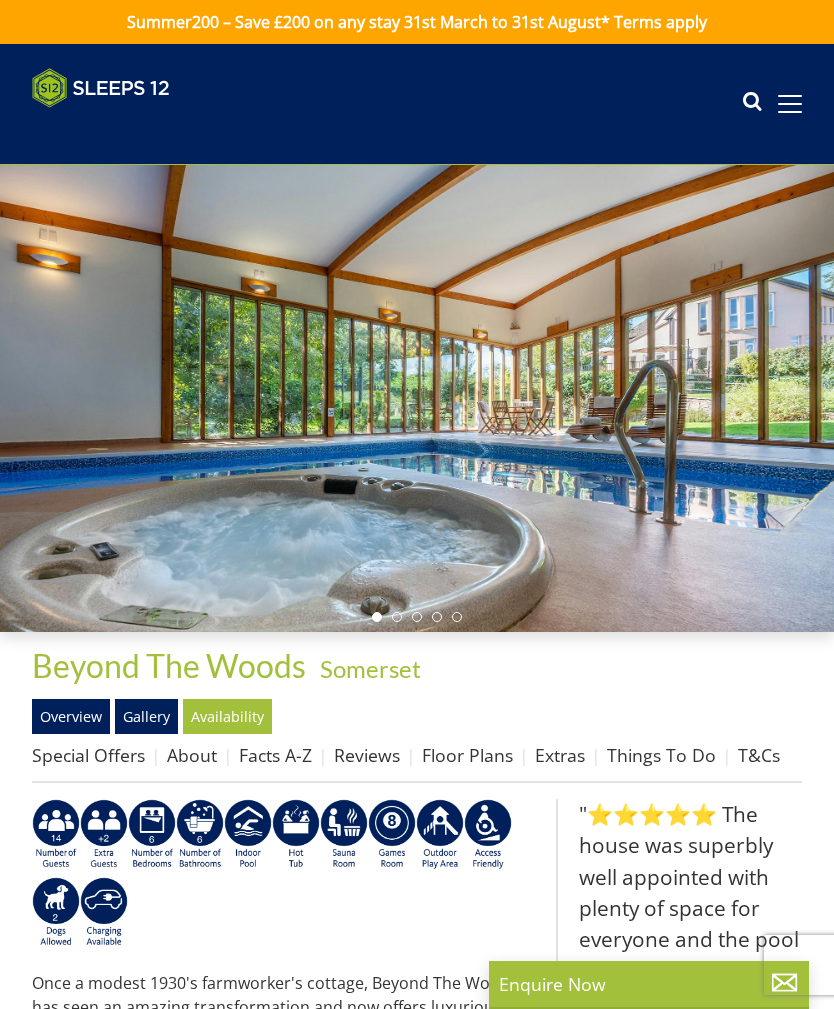 select on "14" 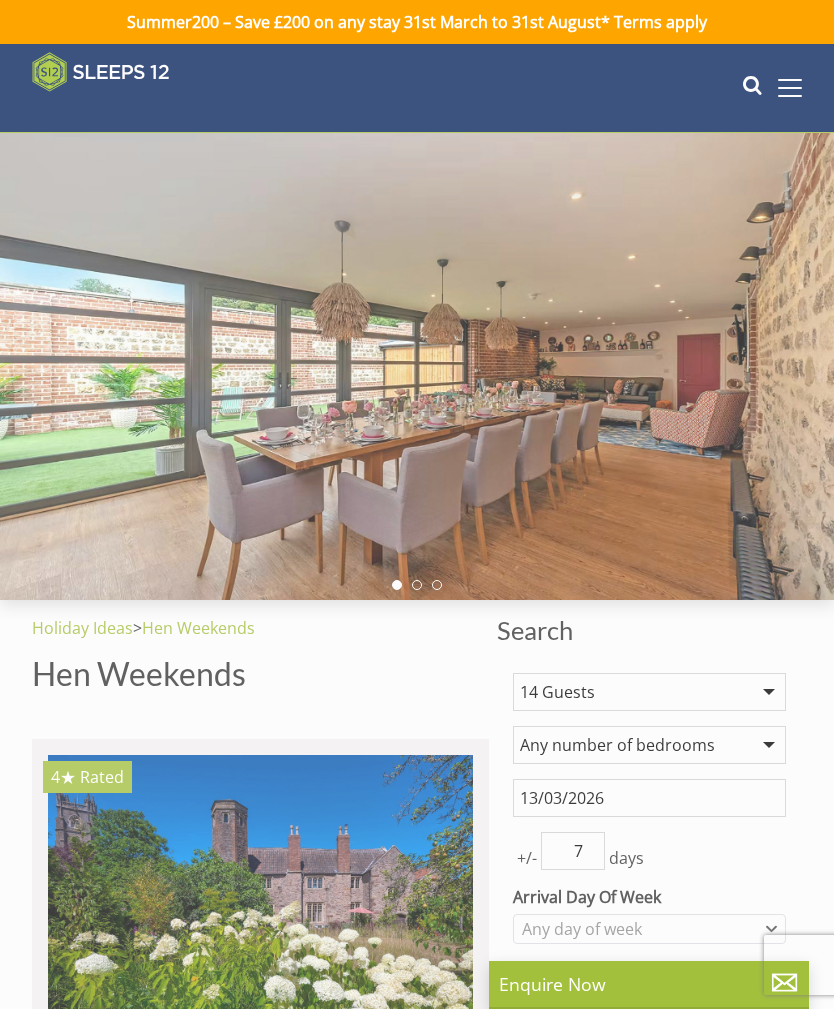 scroll, scrollTop: 8804, scrollLeft: 0, axis: vertical 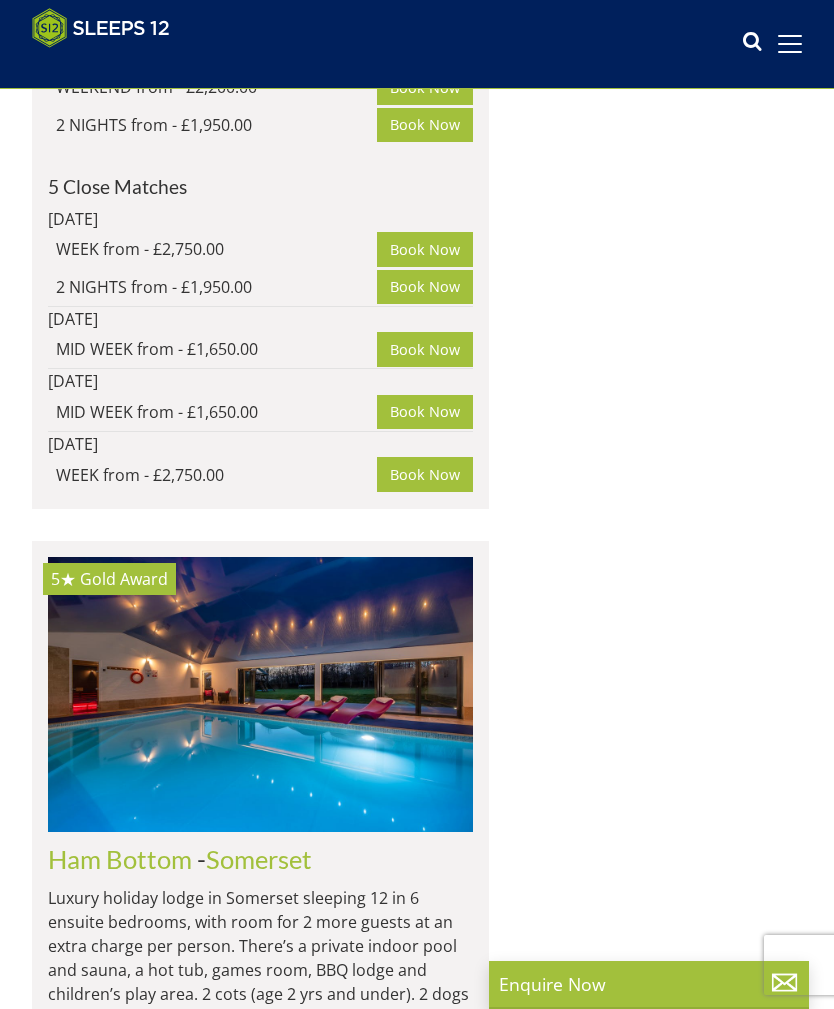 click on "Ham Bottom" at bounding box center (120, 859) 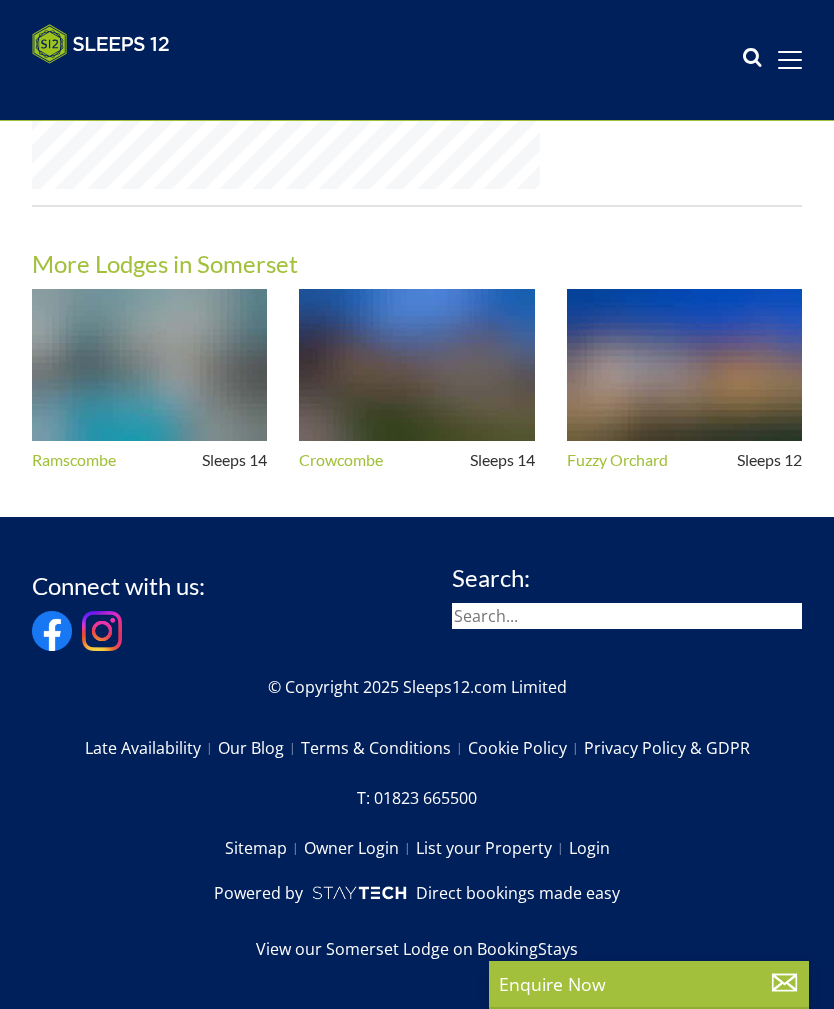 scroll, scrollTop: 0, scrollLeft: 0, axis: both 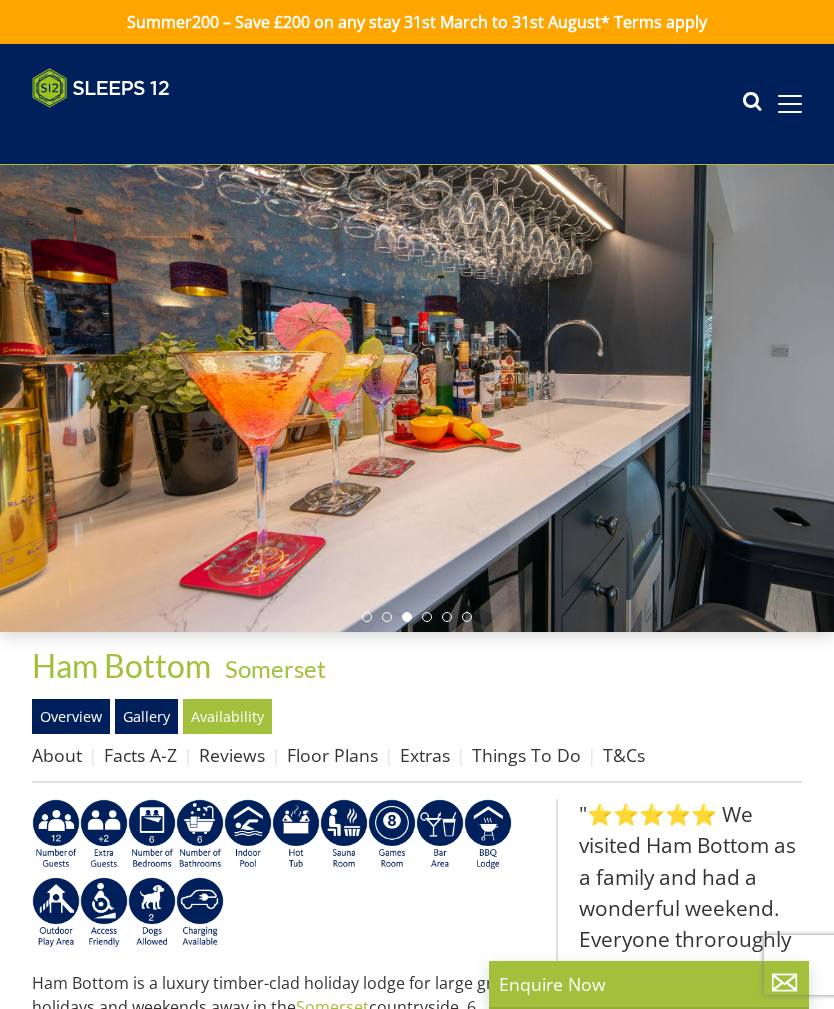 click on "Gallery" at bounding box center (146, 716) 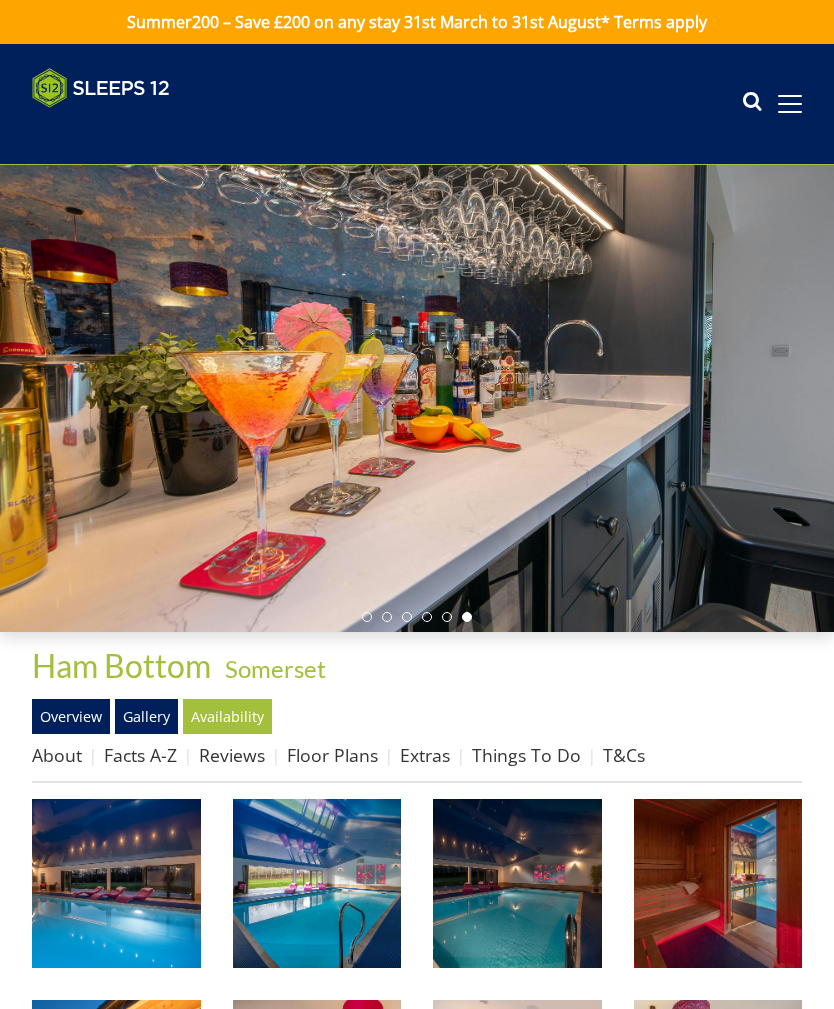 click at bounding box center [317, 883] 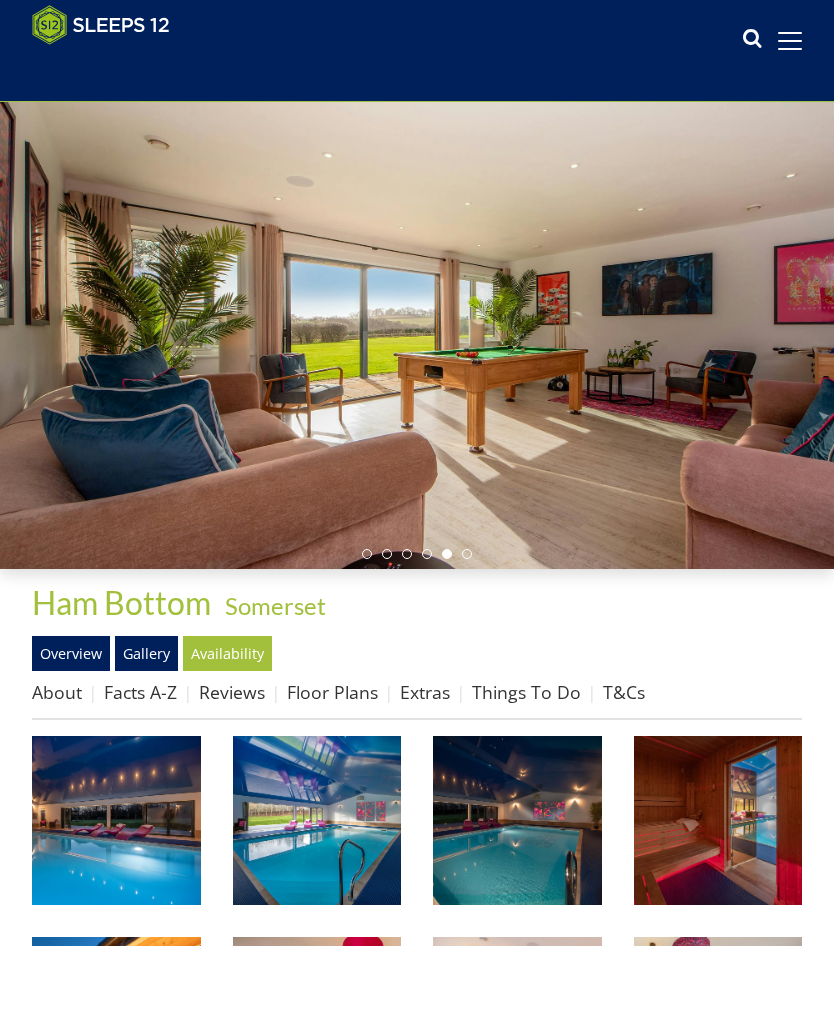 scroll, scrollTop: 64, scrollLeft: 0, axis: vertical 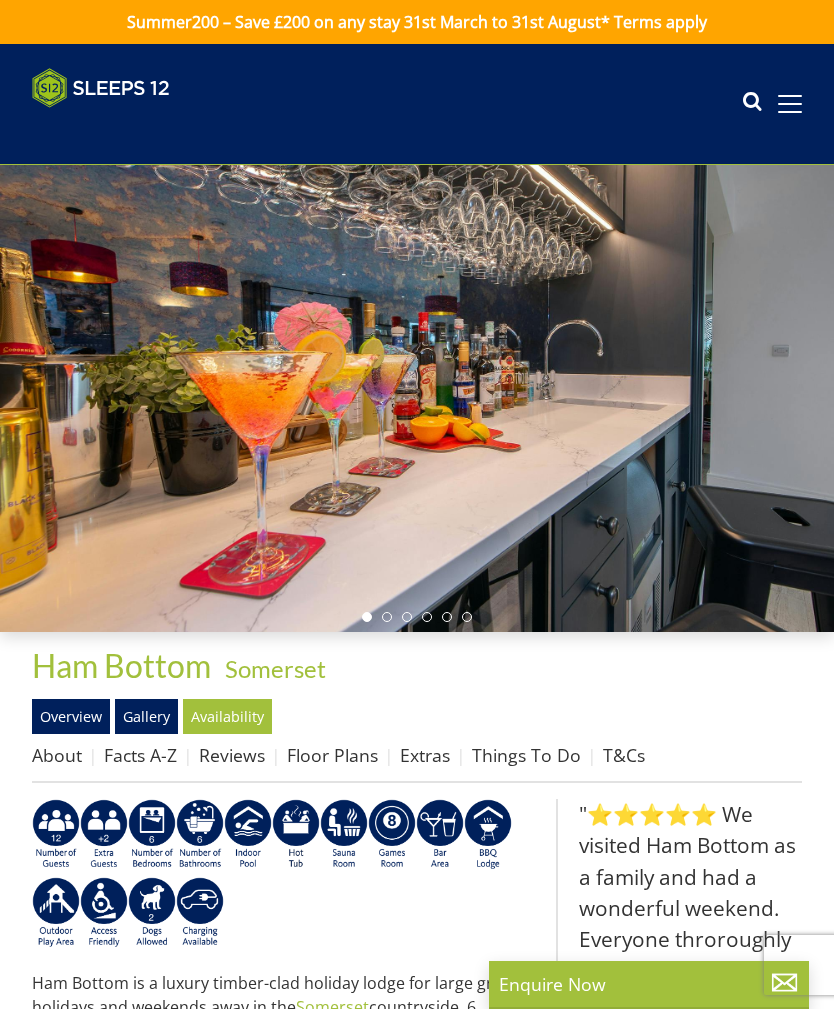 select on "14" 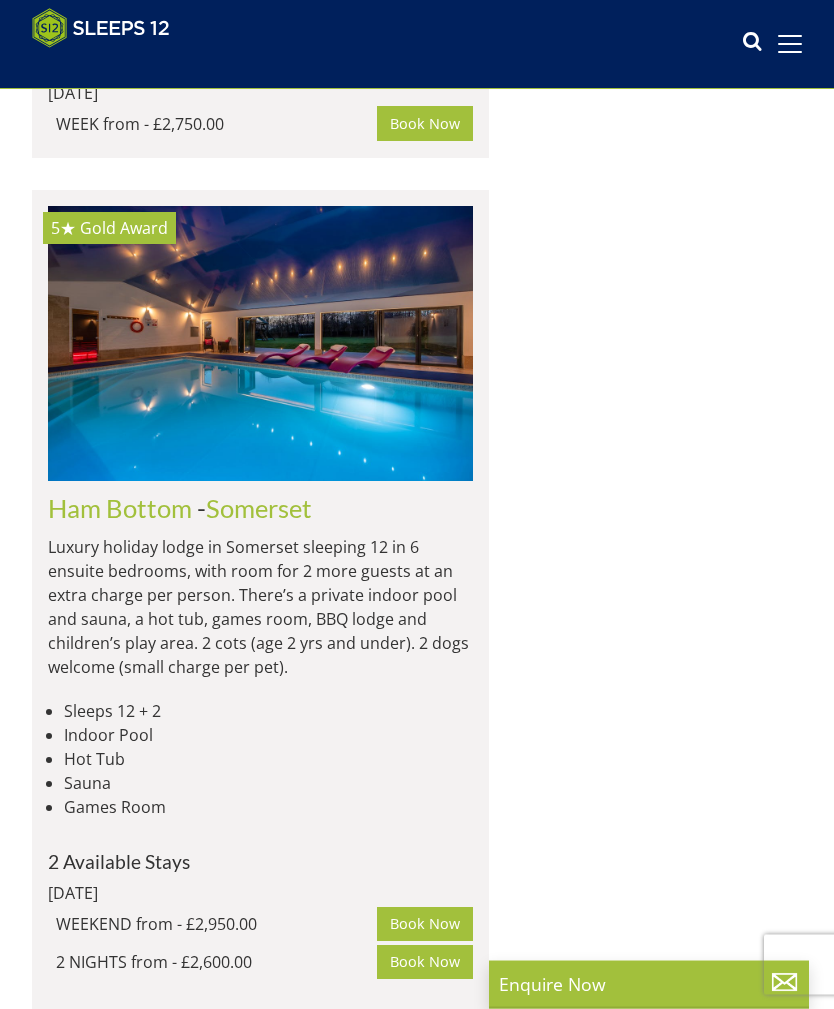 scroll, scrollTop: 14270, scrollLeft: 0, axis: vertical 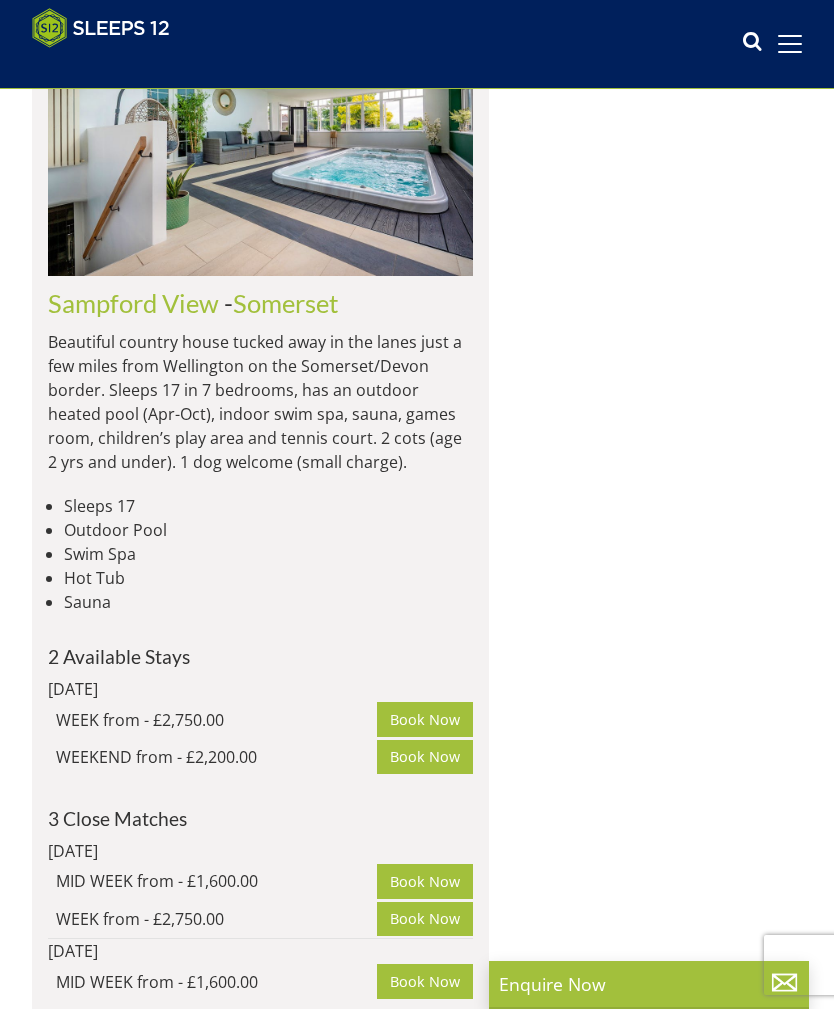 click on "Load More" at bounding box center (261, 3858) 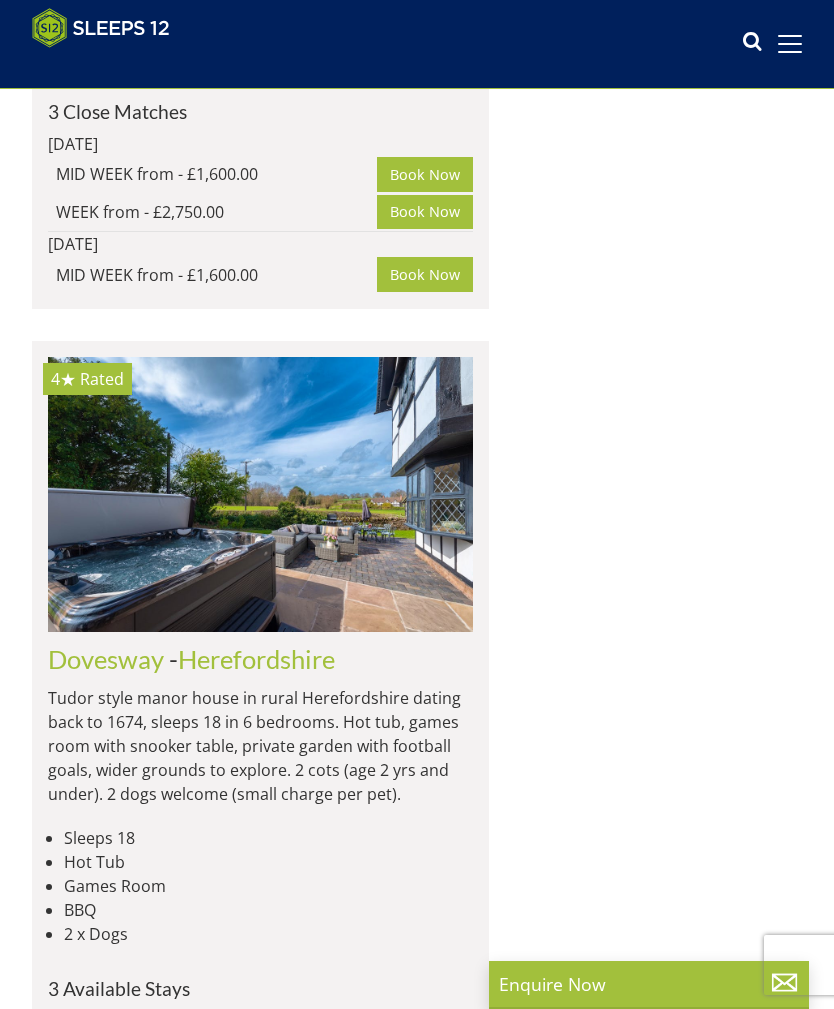 scroll, scrollTop: 19795, scrollLeft: 0, axis: vertical 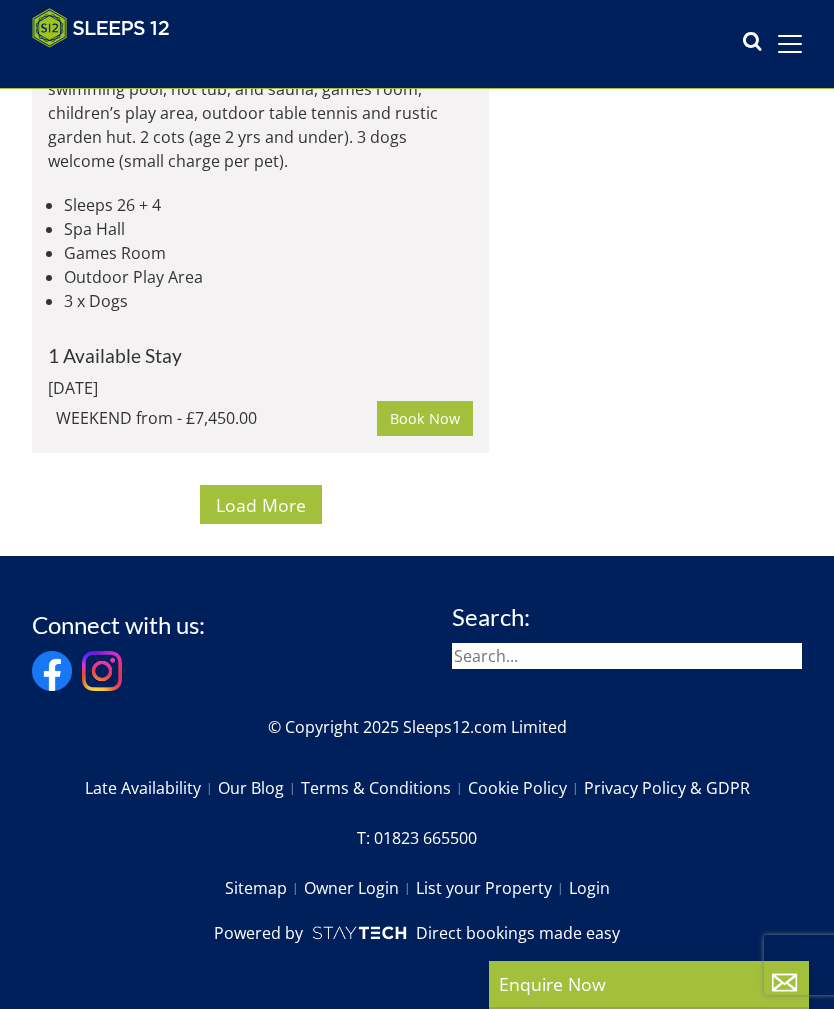 click on "Load More" at bounding box center [261, 505] 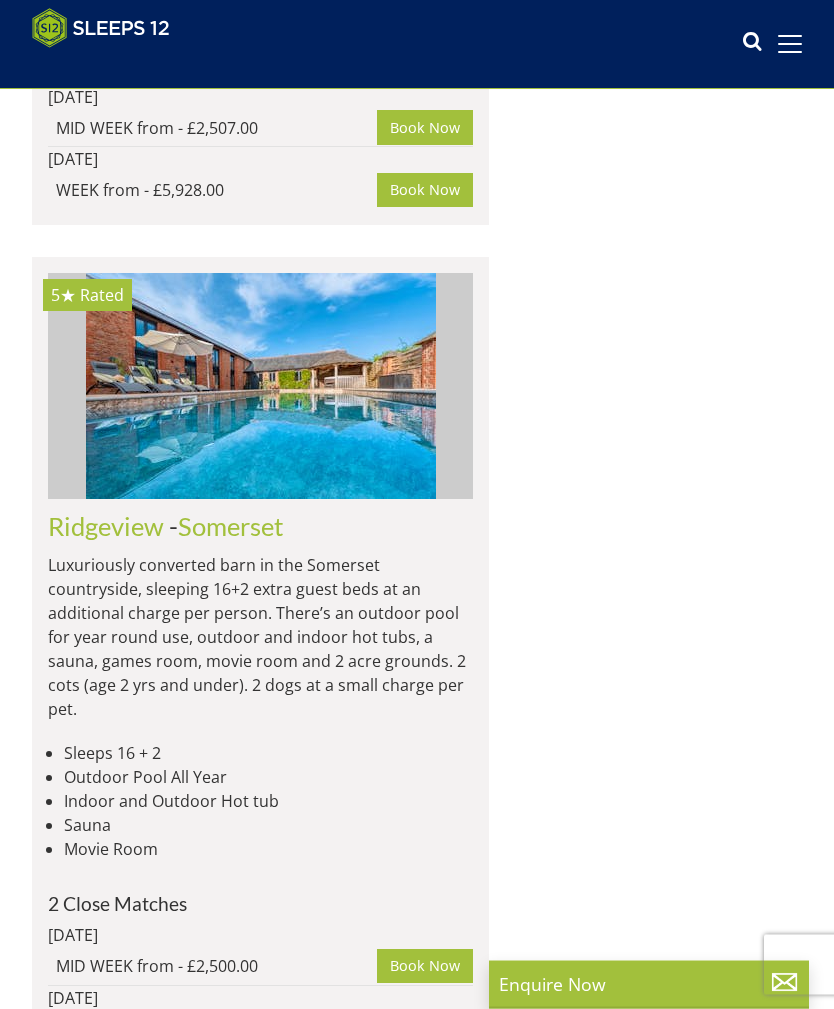 scroll, scrollTop: 47840, scrollLeft: 0, axis: vertical 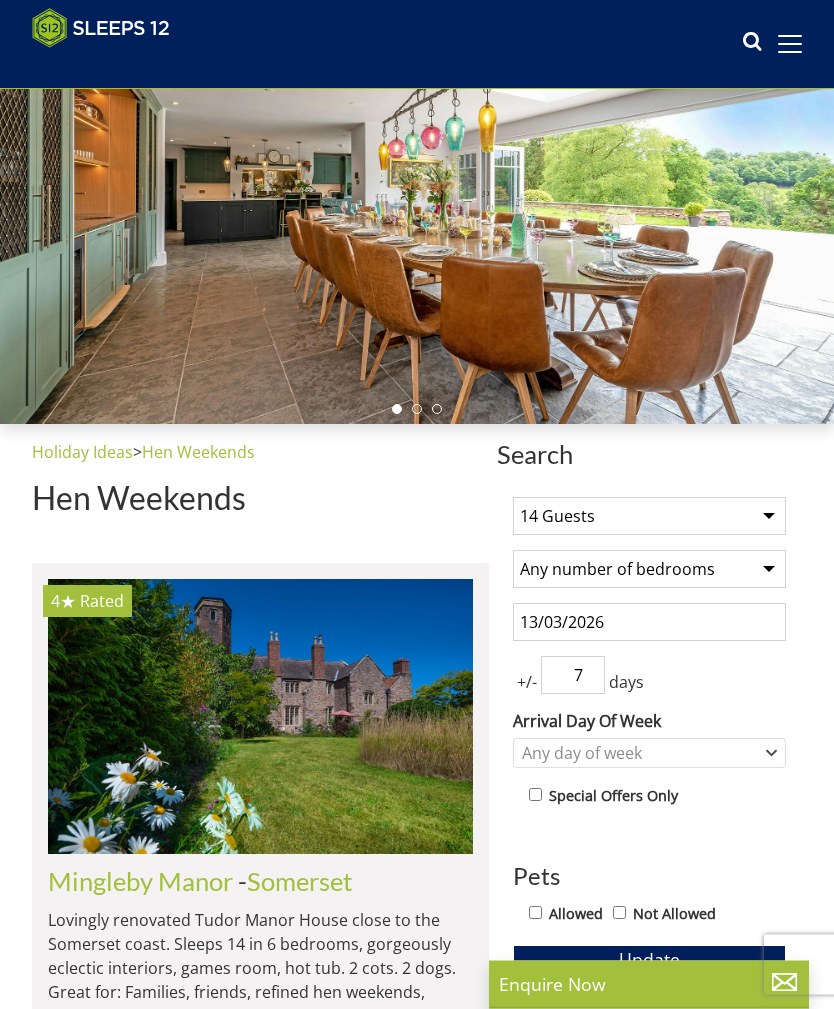 click on "7" at bounding box center (573, 676) 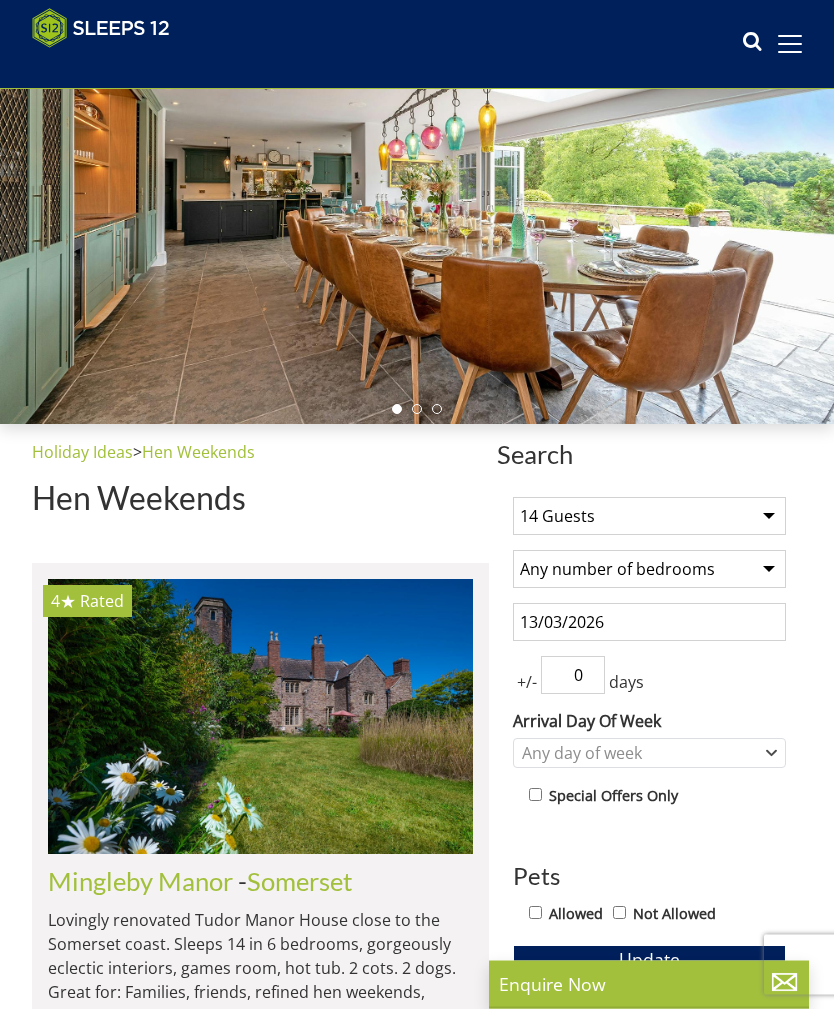 type on "0" 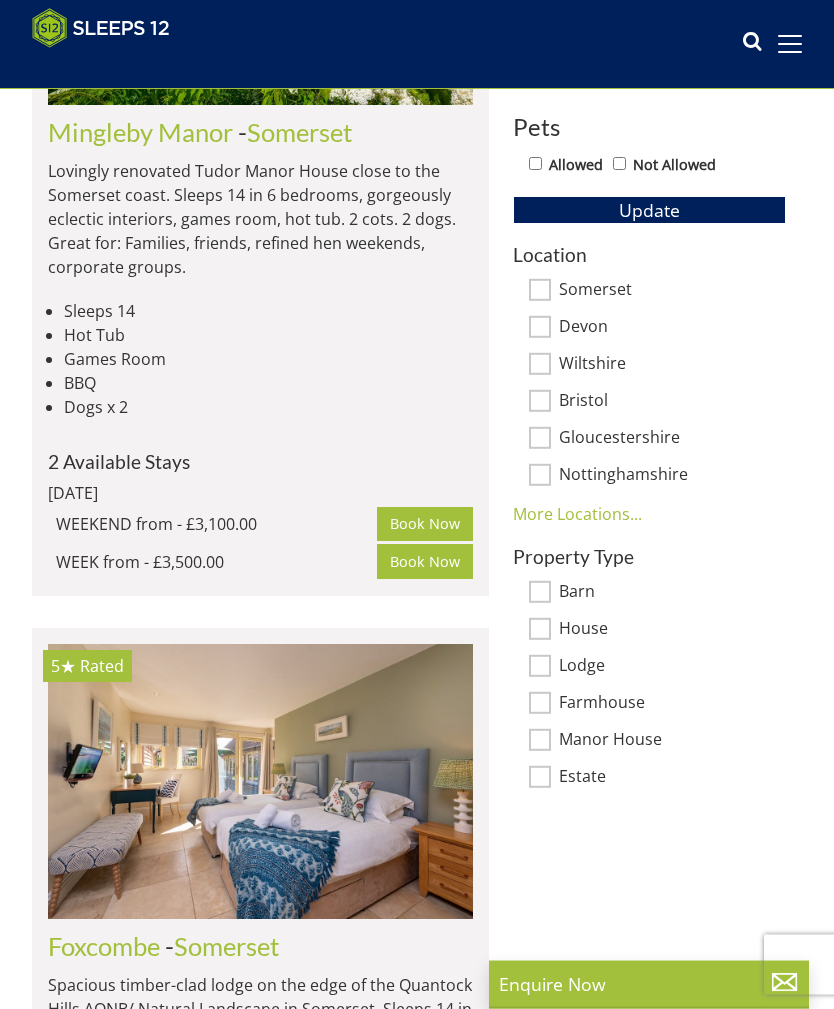 scroll, scrollTop: 910, scrollLeft: 0, axis: vertical 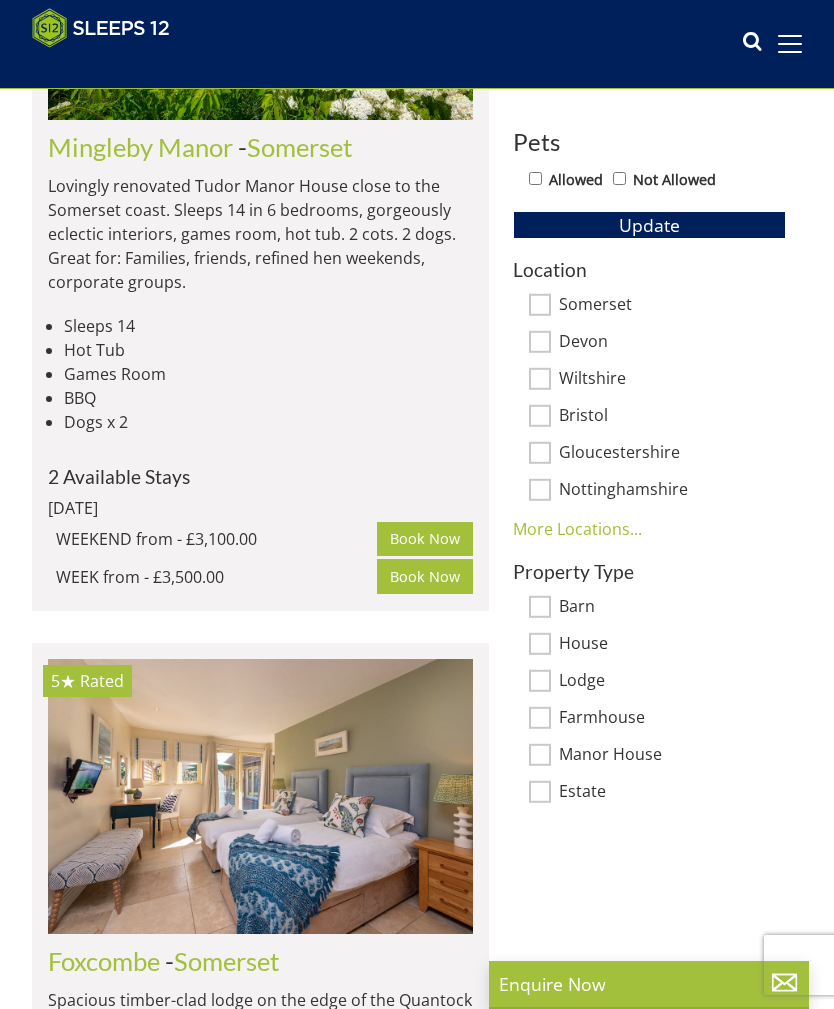 click on "Devon" at bounding box center [540, 342] 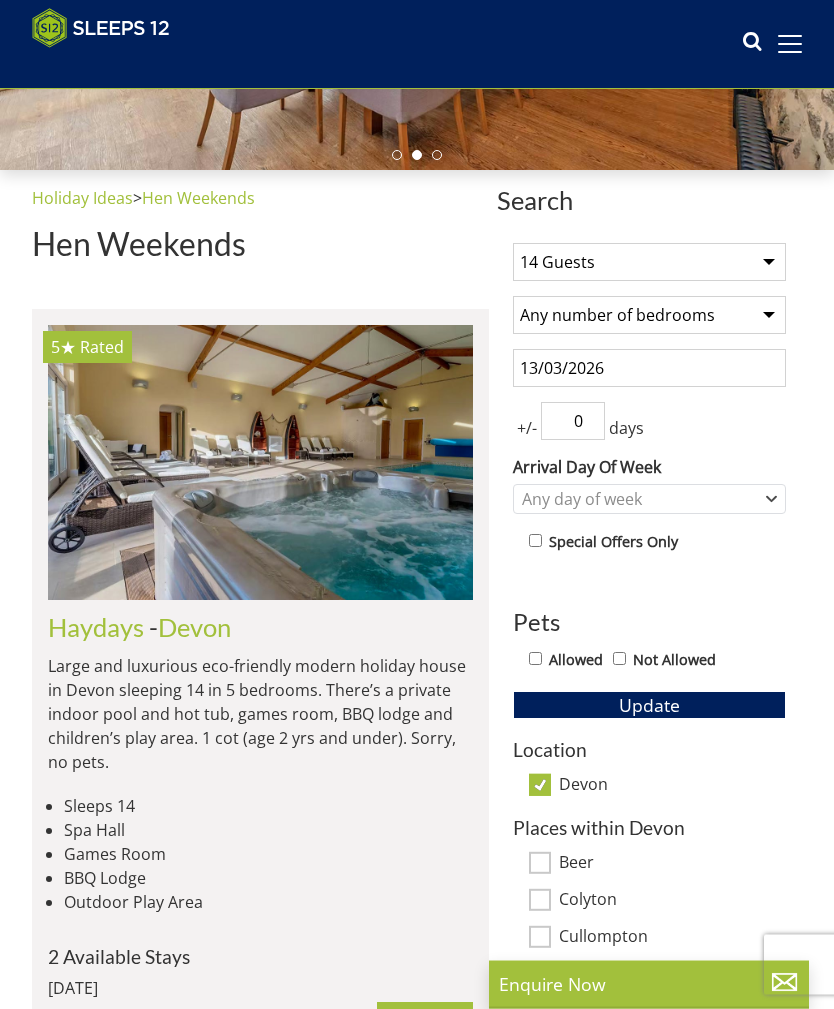 scroll, scrollTop: 402, scrollLeft: 0, axis: vertical 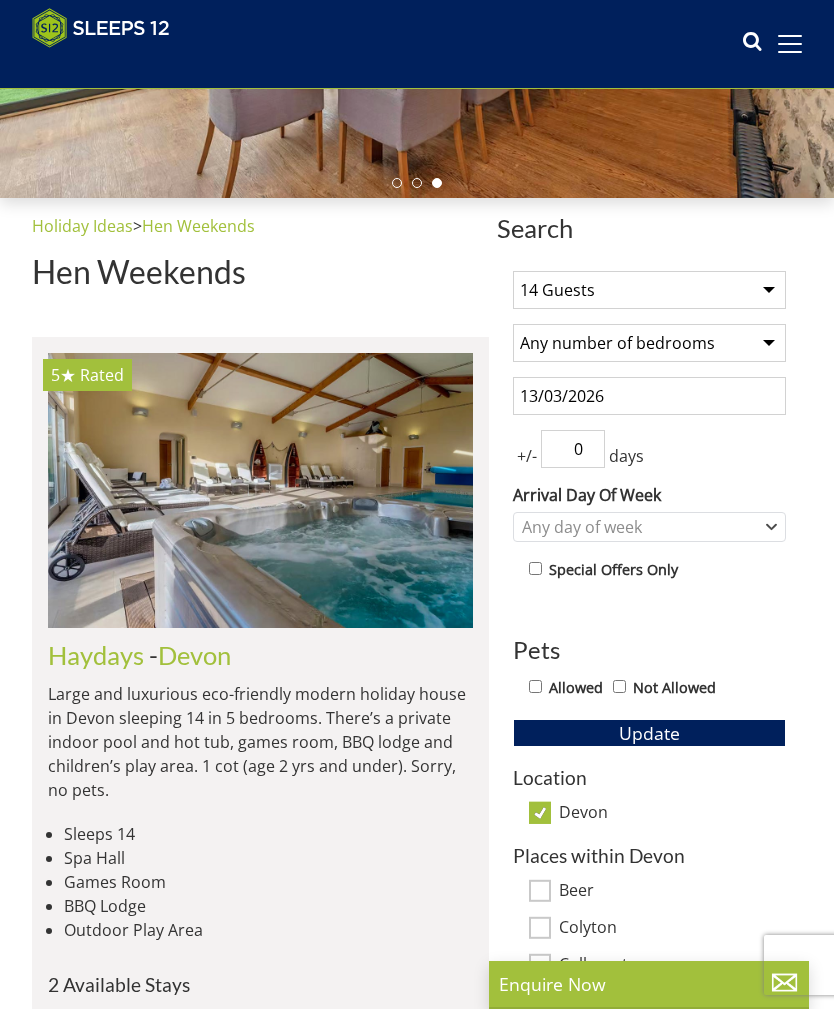 click on "Haydays" at bounding box center (96, 655) 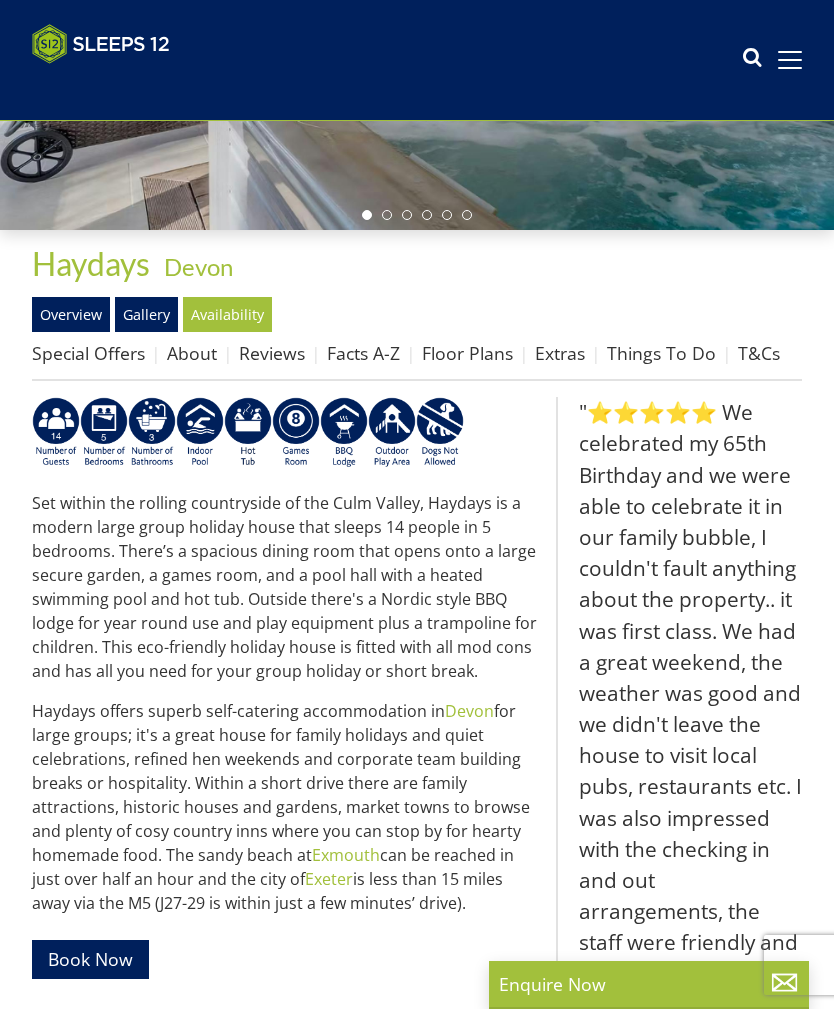 scroll, scrollTop: 0, scrollLeft: 0, axis: both 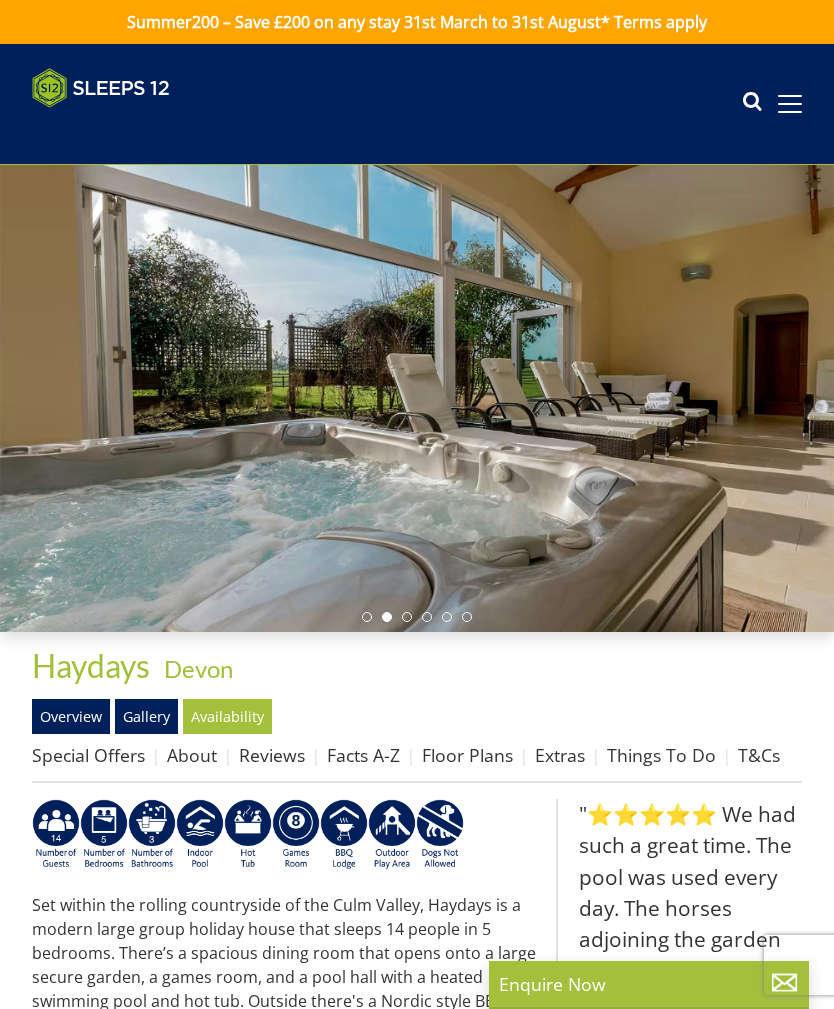 click on "Gallery" at bounding box center [146, 716] 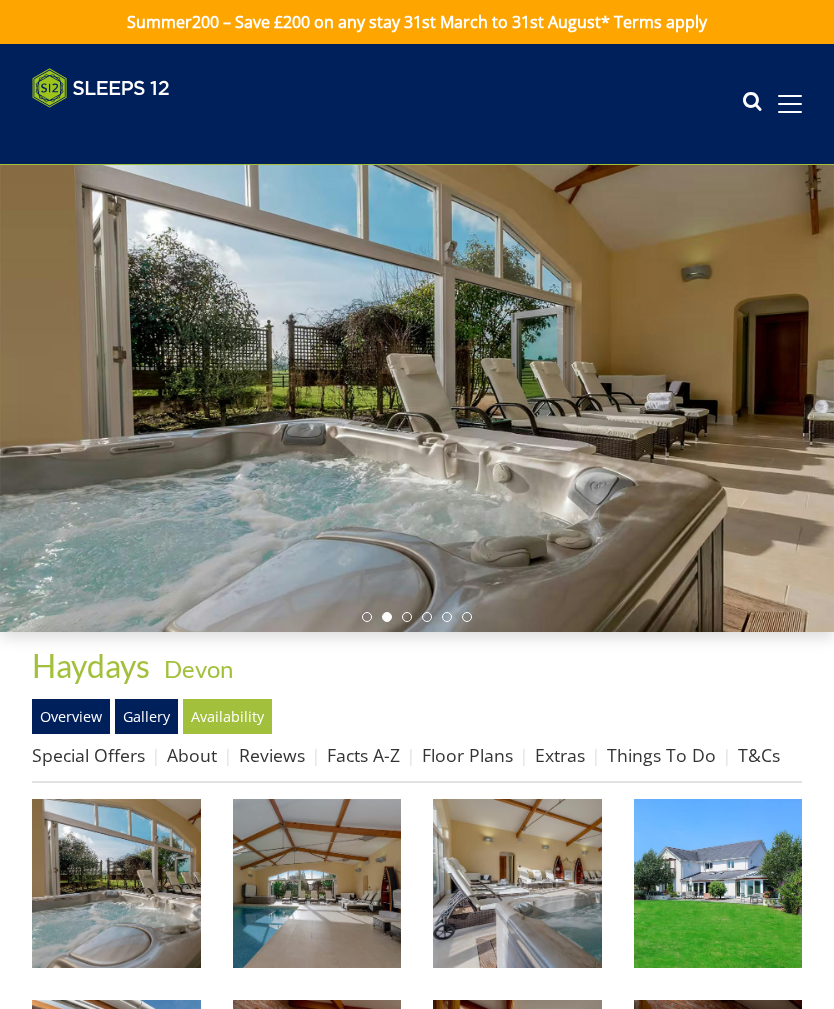 click at bounding box center [116, 883] 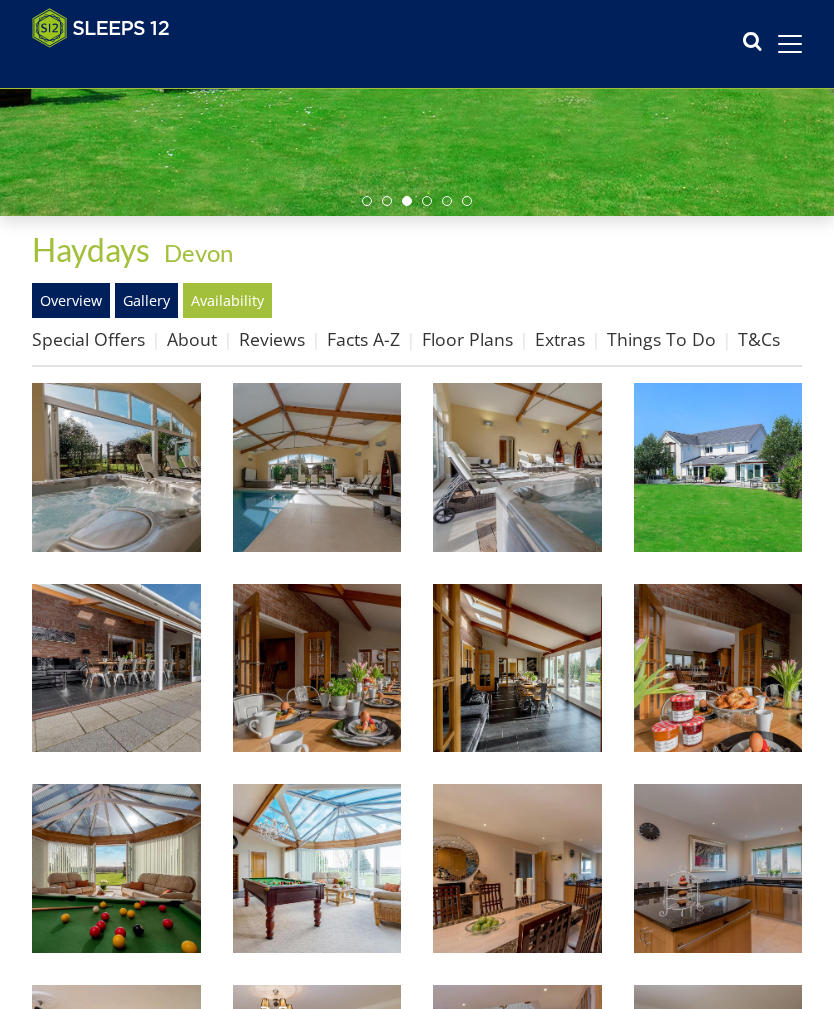 scroll, scrollTop: 385, scrollLeft: 0, axis: vertical 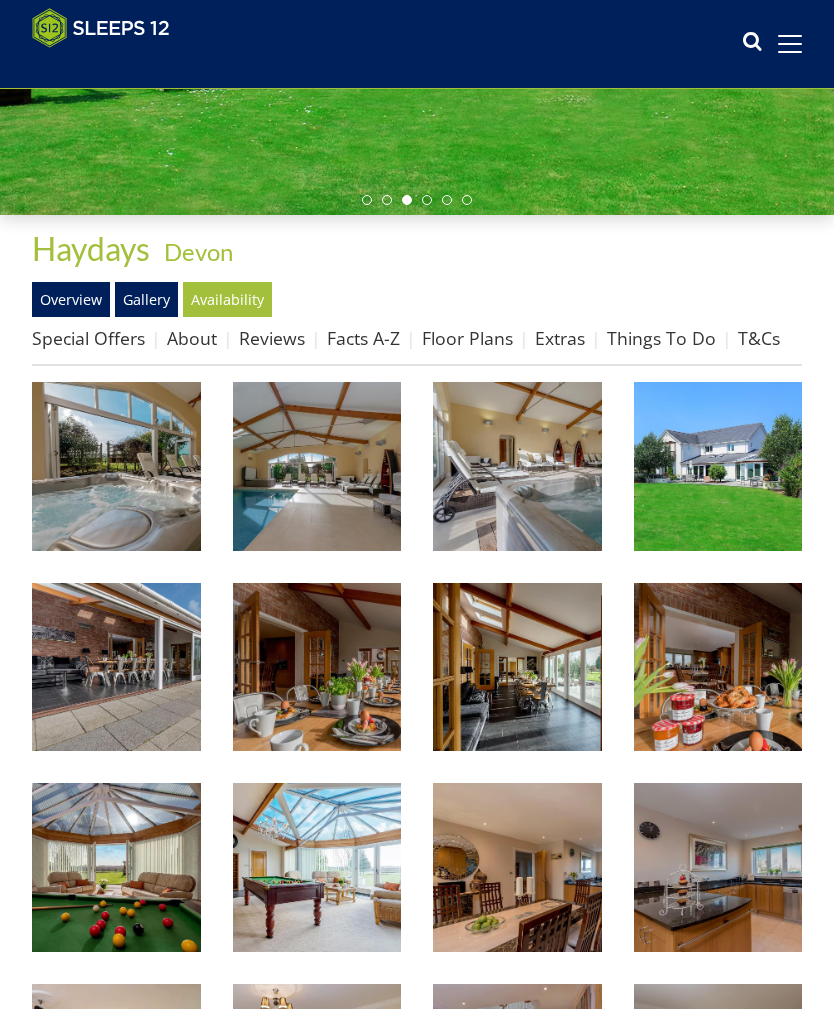 click at bounding box center (317, 466) 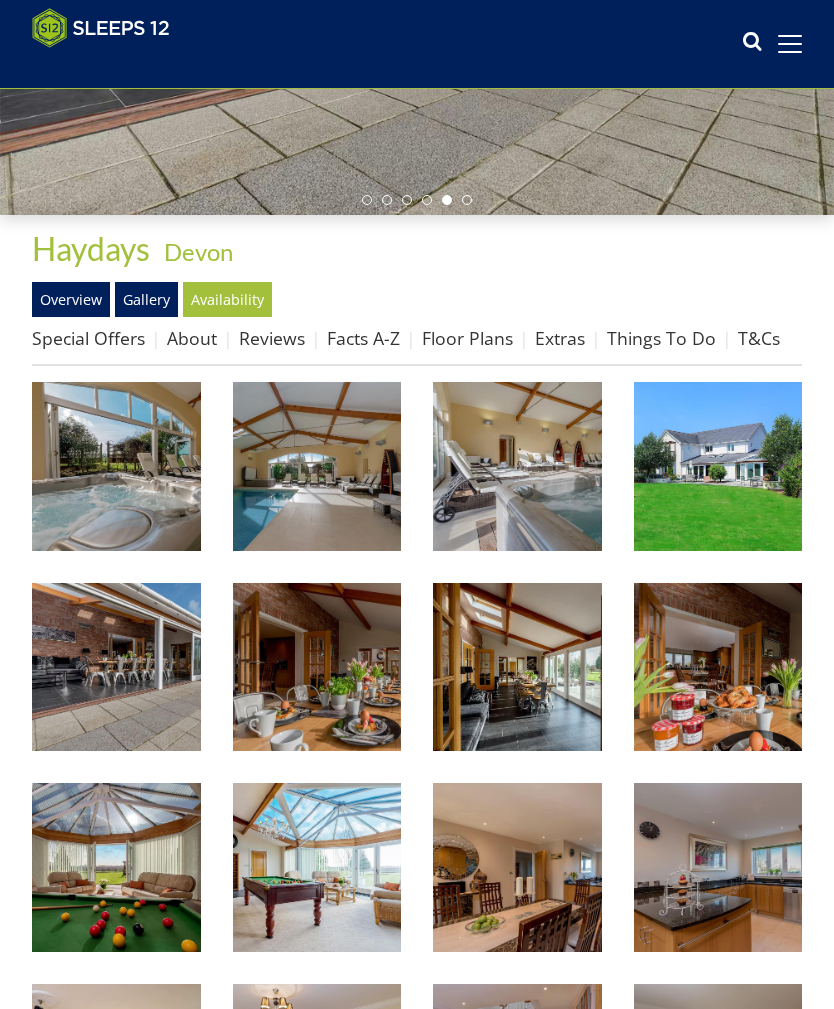 click at bounding box center [116, 466] 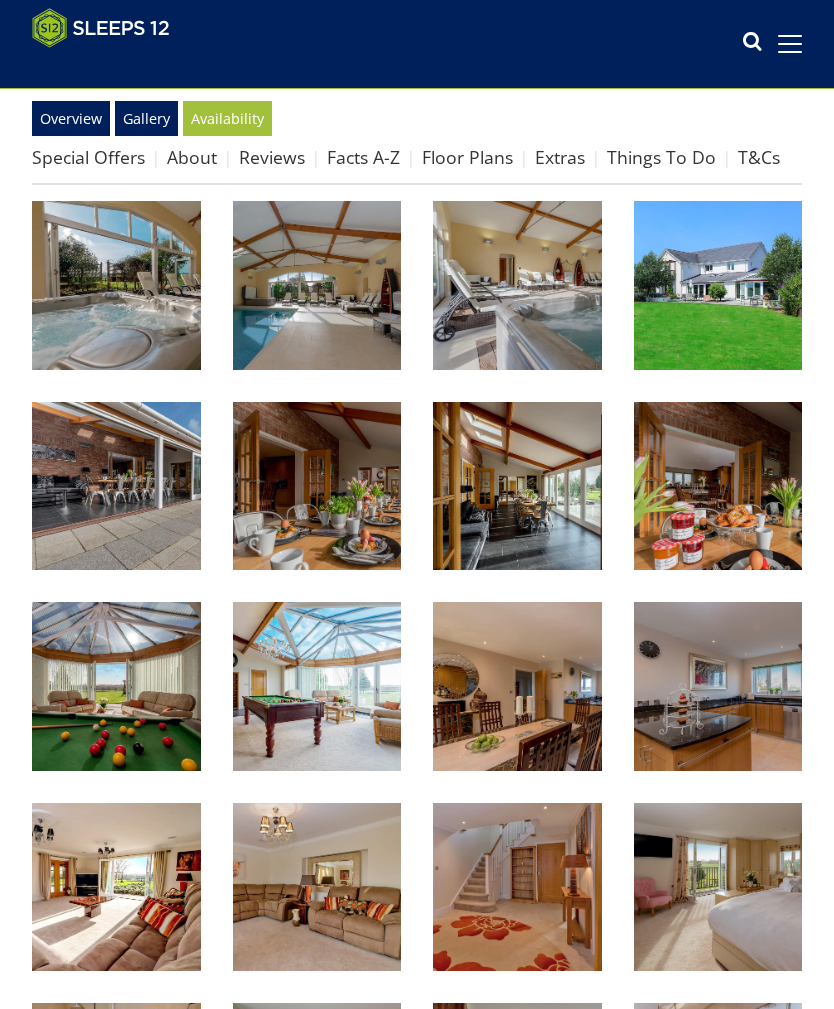 scroll, scrollTop: 0, scrollLeft: 0, axis: both 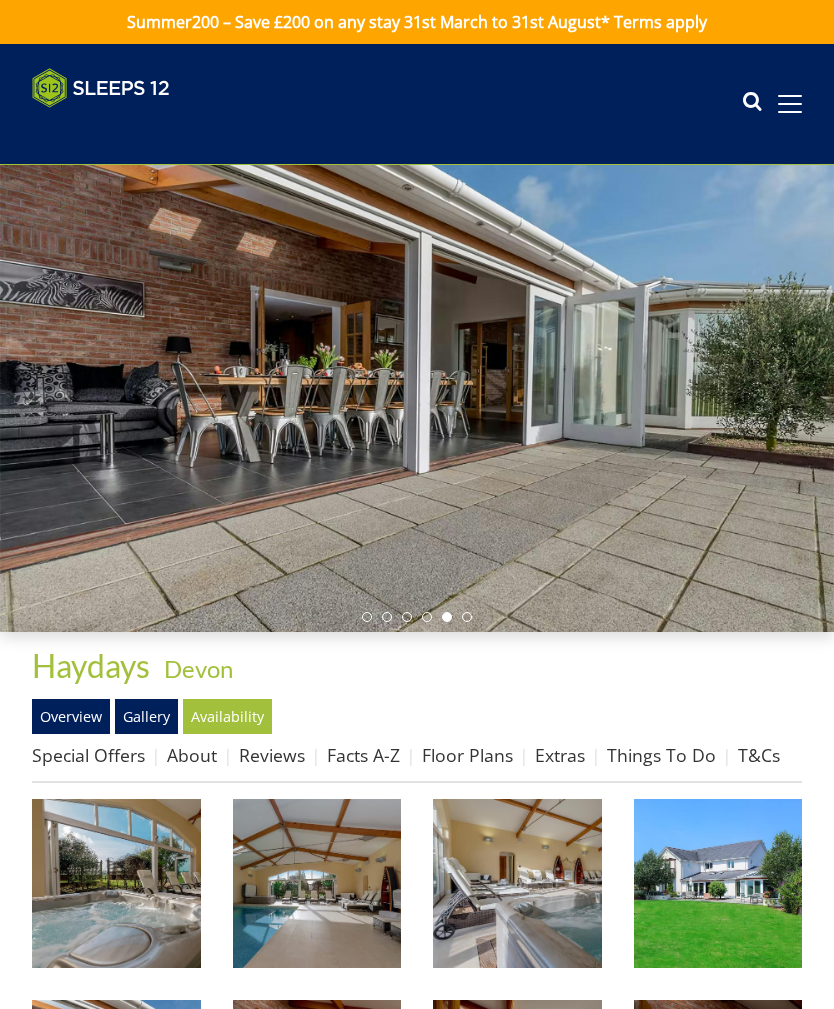 click on "Special Offers" at bounding box center (88, 755) 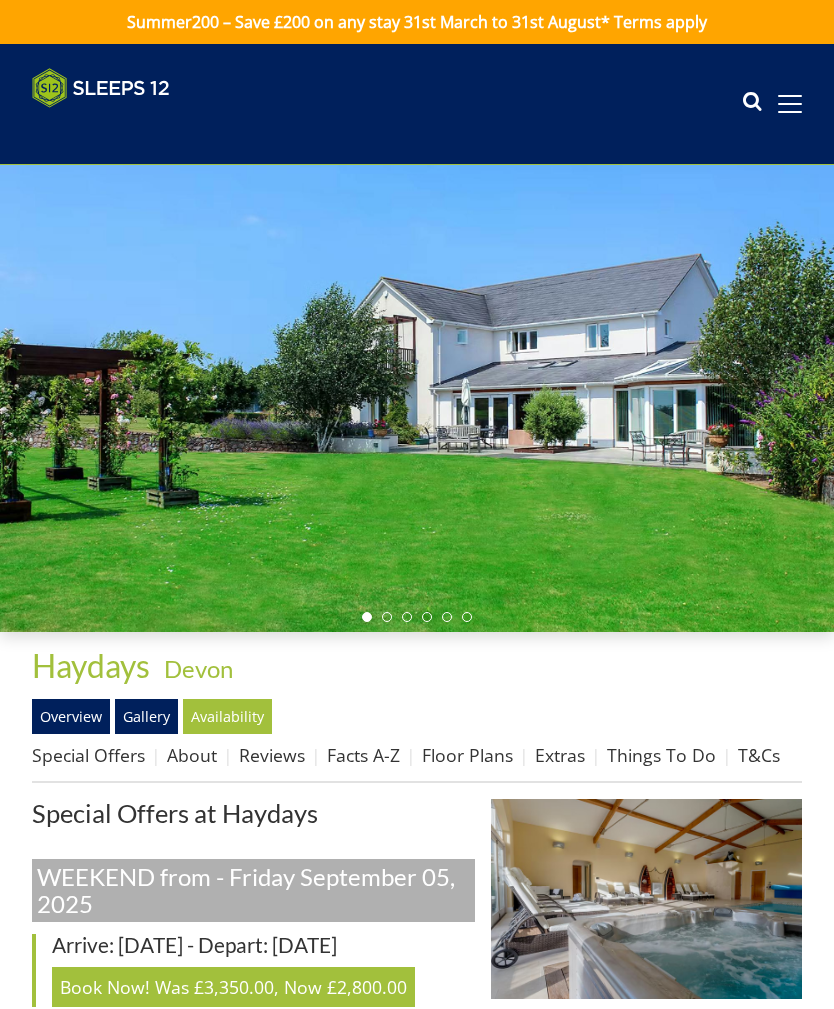 click on "About" at bounding box center (192, 755) 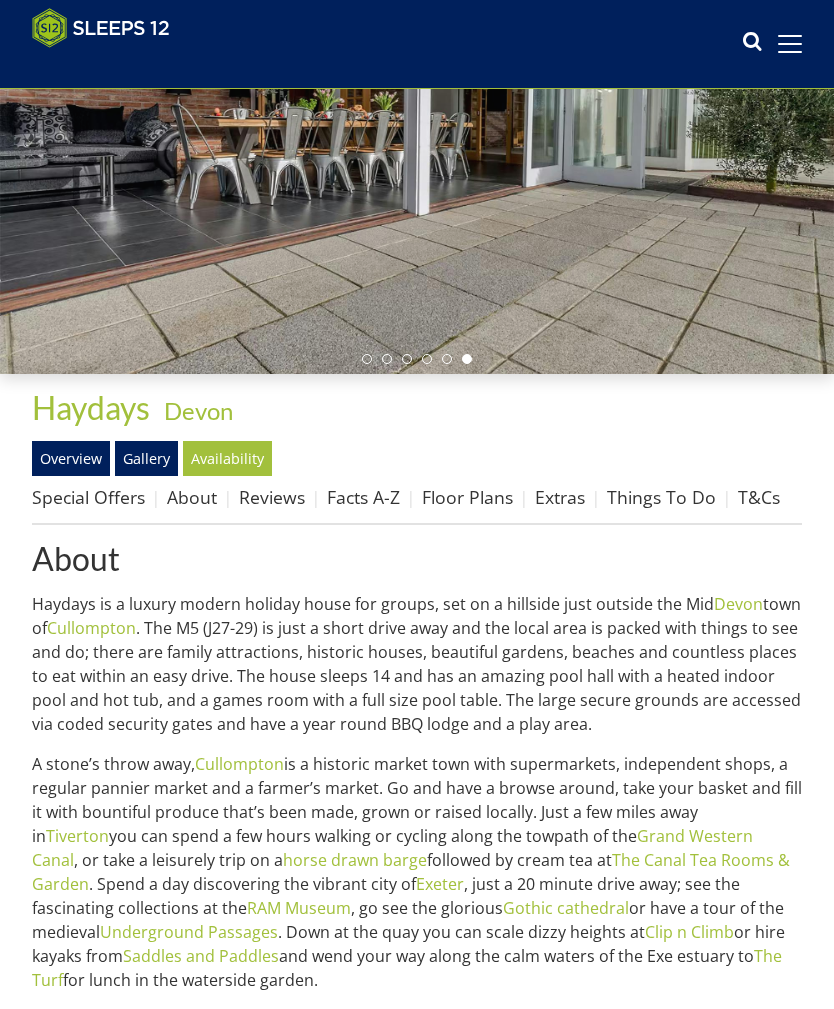 scroll, scrollTop: 224, scrollLeft: 0, axis: vertical 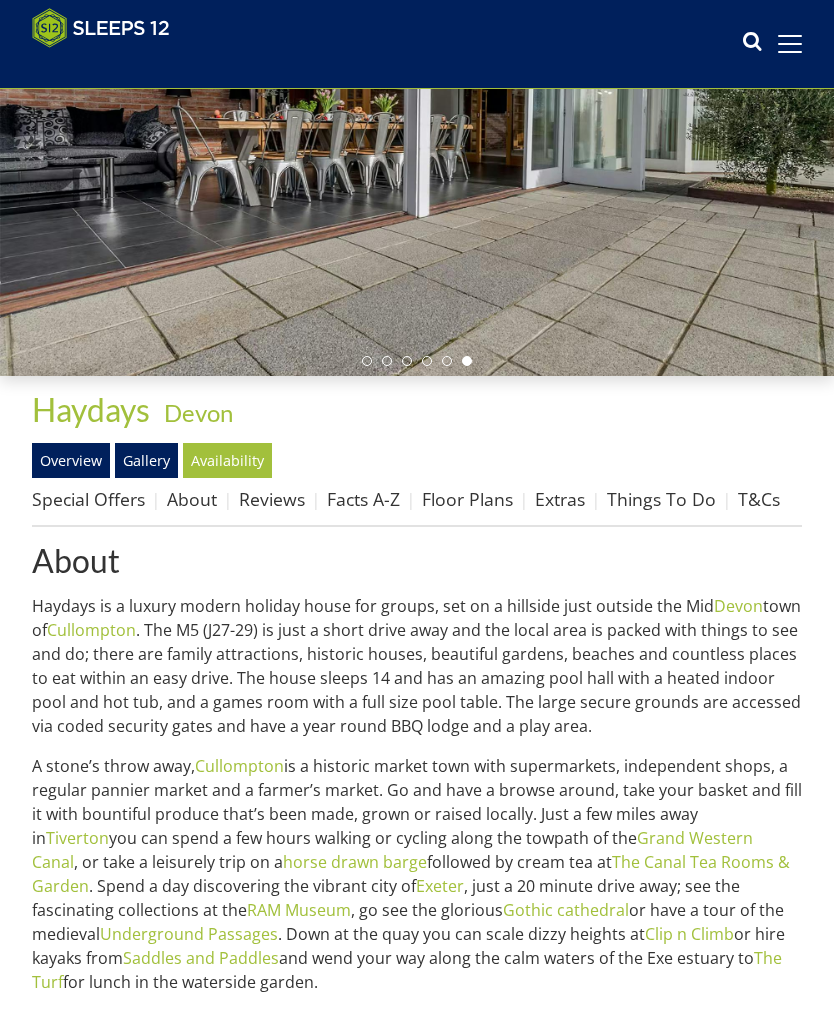 click on "Floor Plans" at bounding box center [467, 499] 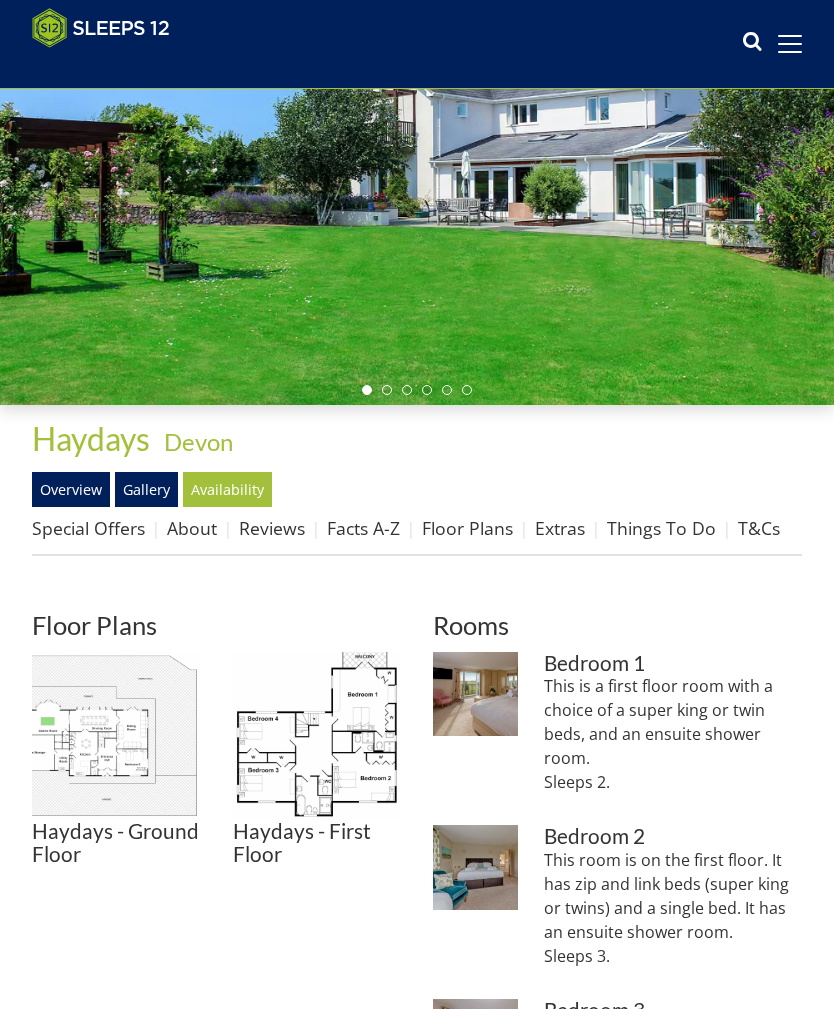 scroll, scrollTop: 196, scrollLeft: 0, axis: vertical 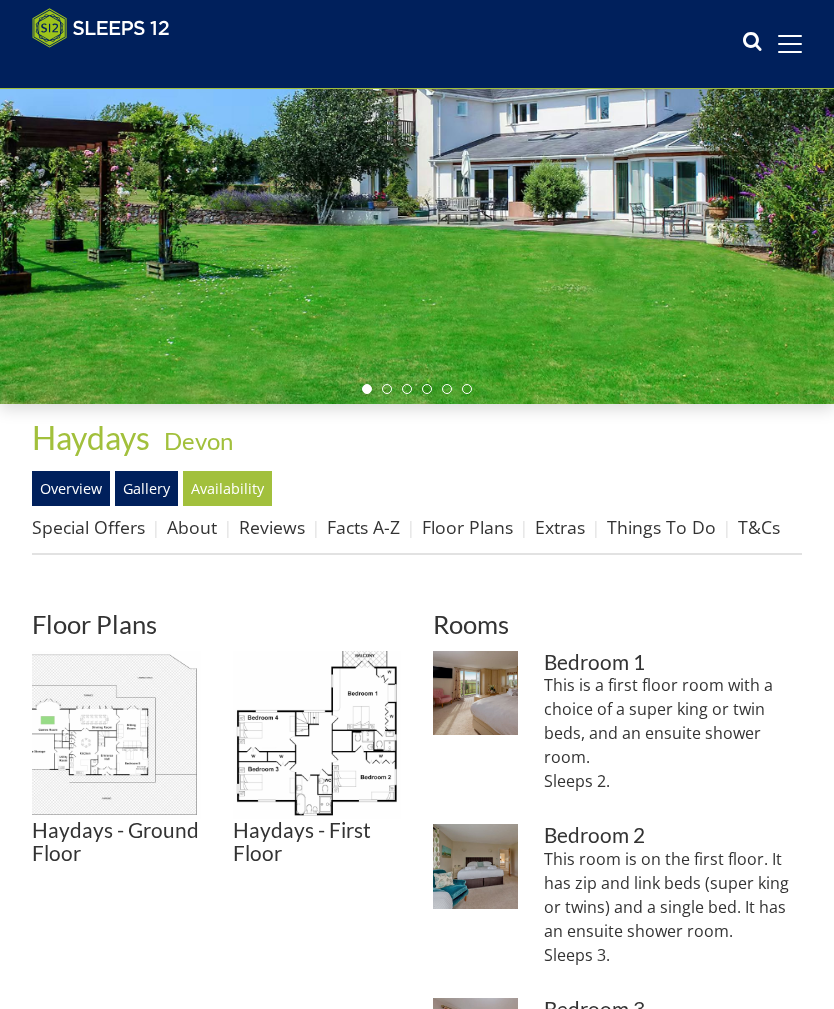 click at bounding box center (116, 735) 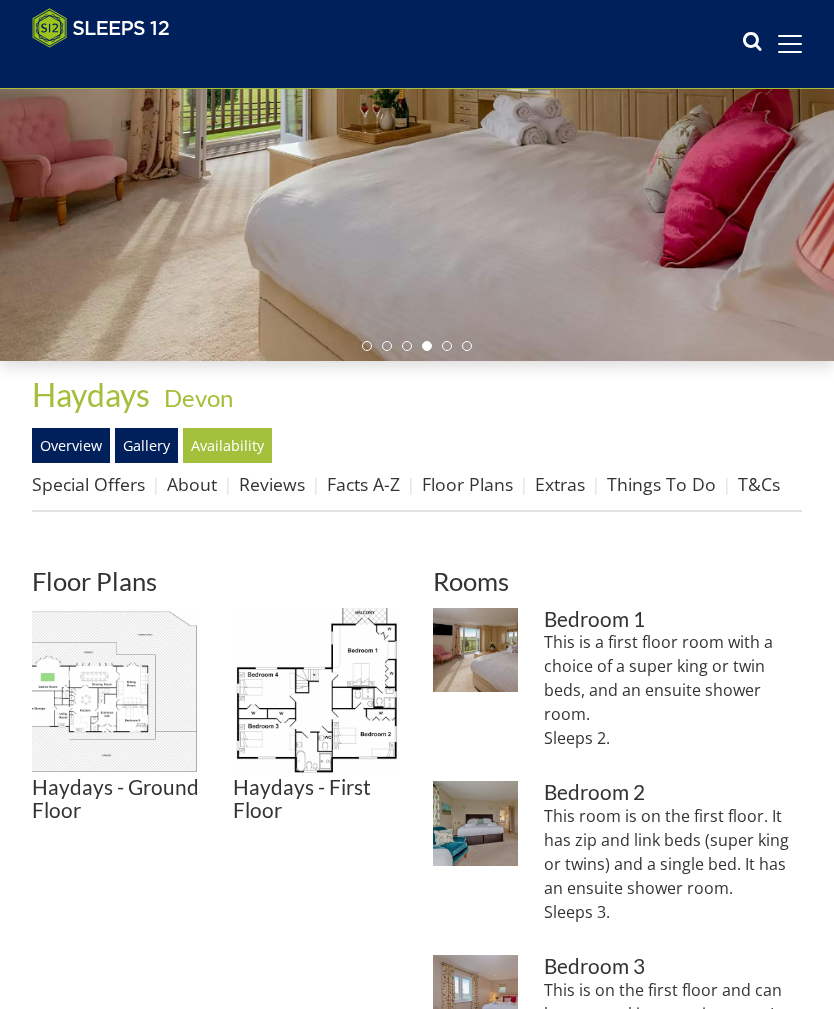 scroll, scrollTop: 239, scrollLeft: 0, axis: vertical 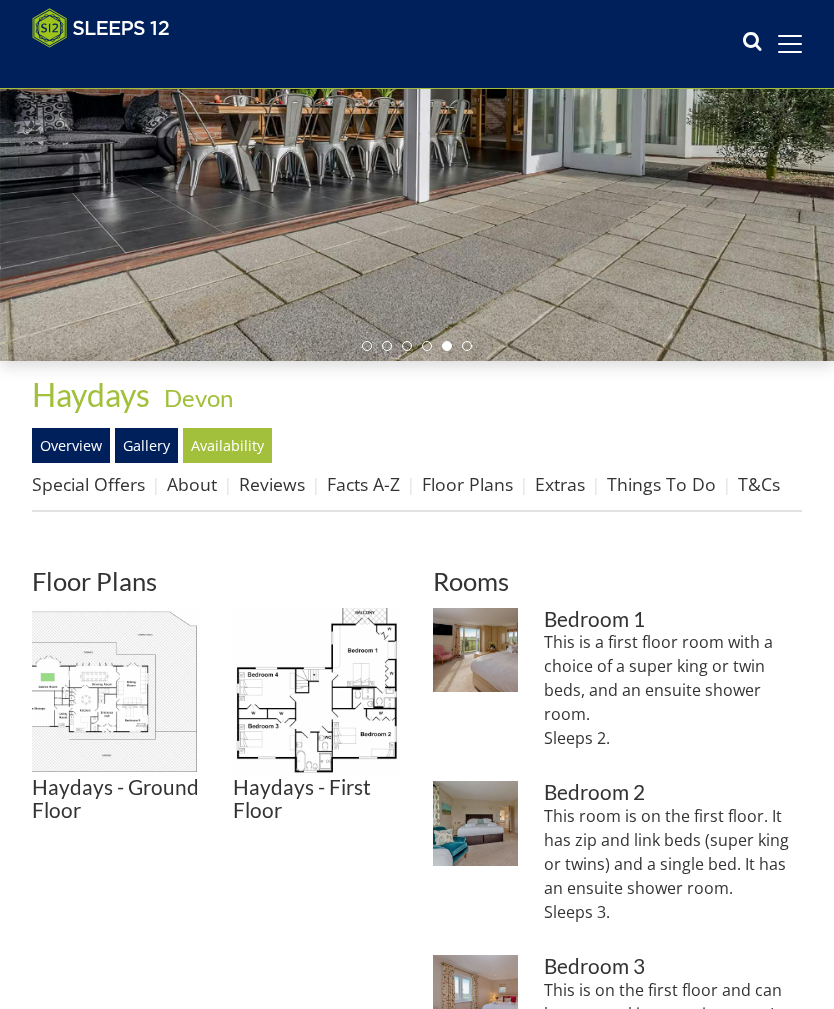 click on "Things To Do" at bounding box center (661, 484) 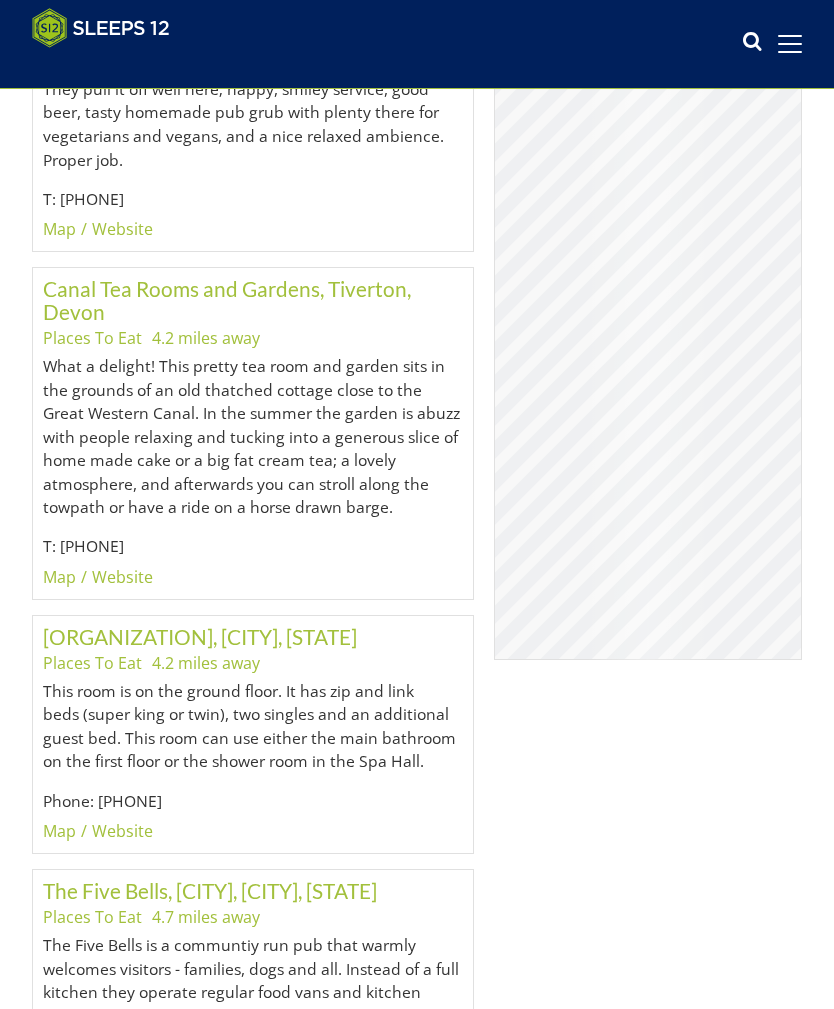 scroll, scrollTop: 0, scrollLeft: 0, axis: both 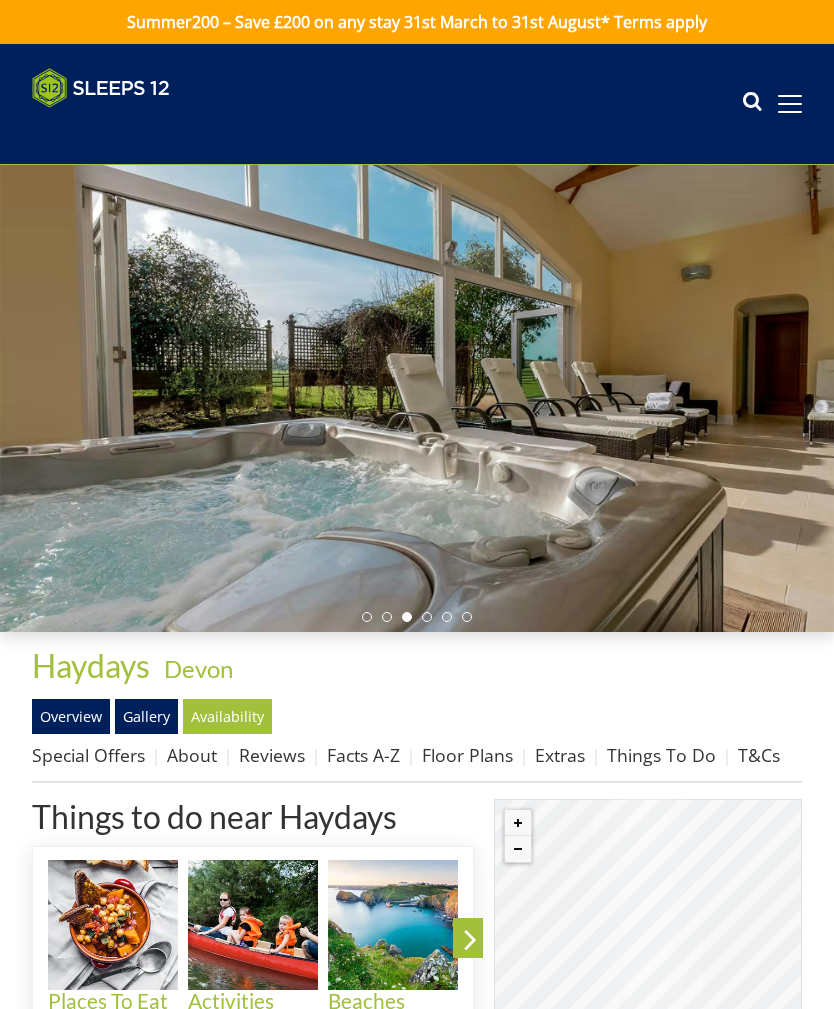 click on "Things To Do" at bounding box center (661, 755) 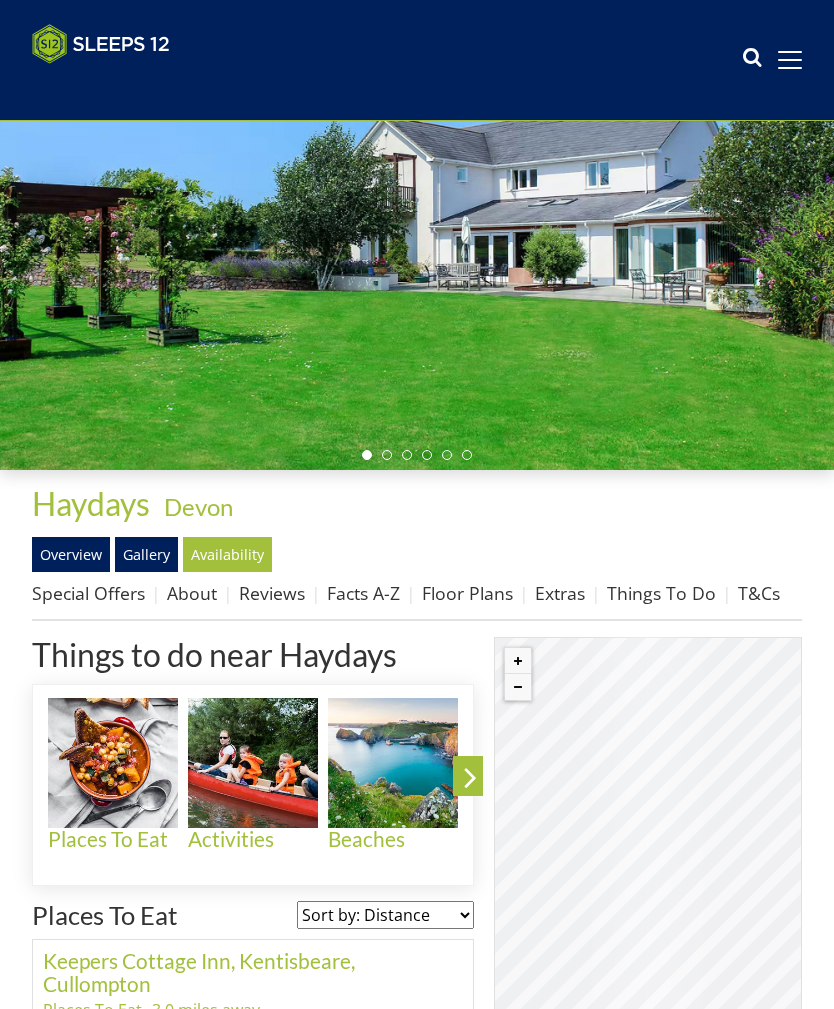 scroll, scrollTop: 163, scrollLeft: 0, axis: vertical 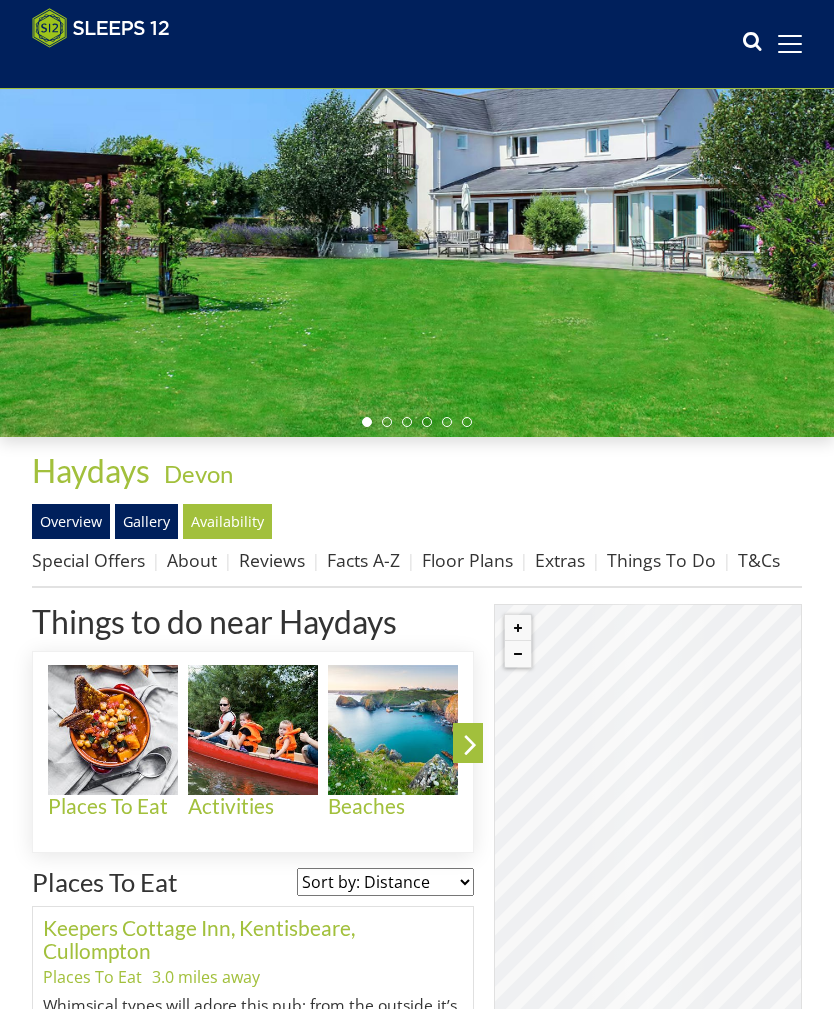 click on "Extras" at bounding box center (560, 560) 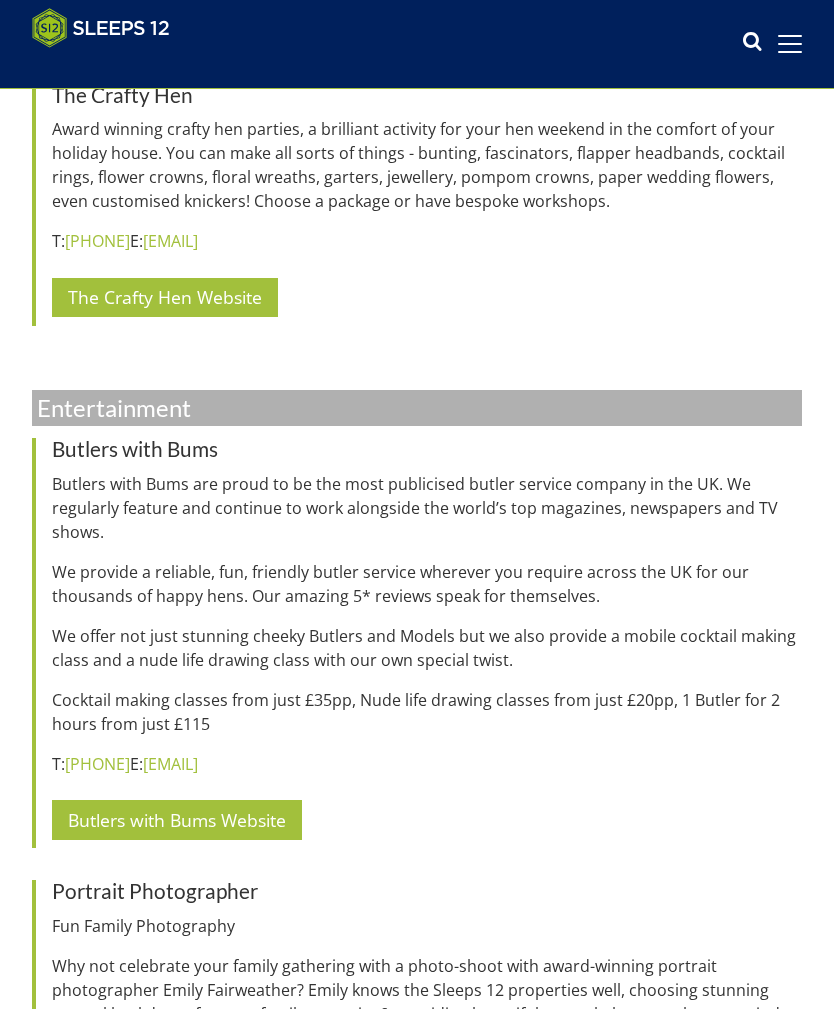 scroll, scrollTop: 7056, scrollLeft: 0, axis: vertical 